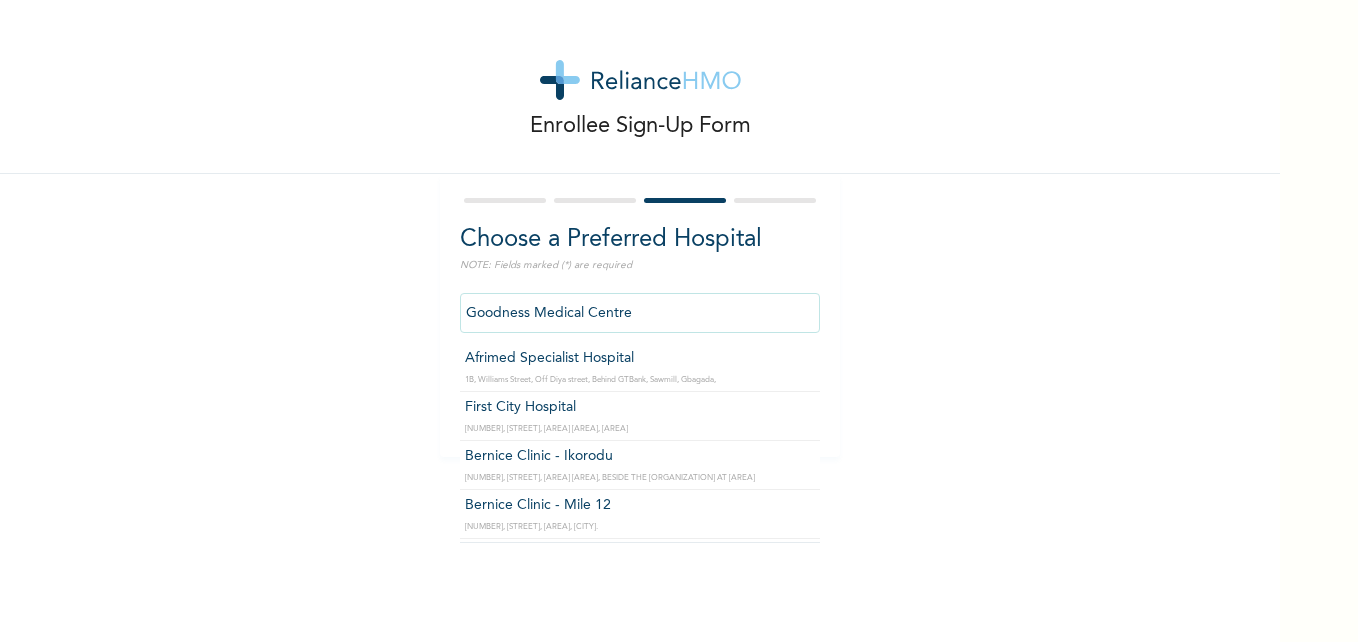 scroll, scrollTop: 0, scrollLeft: 0, axis: both 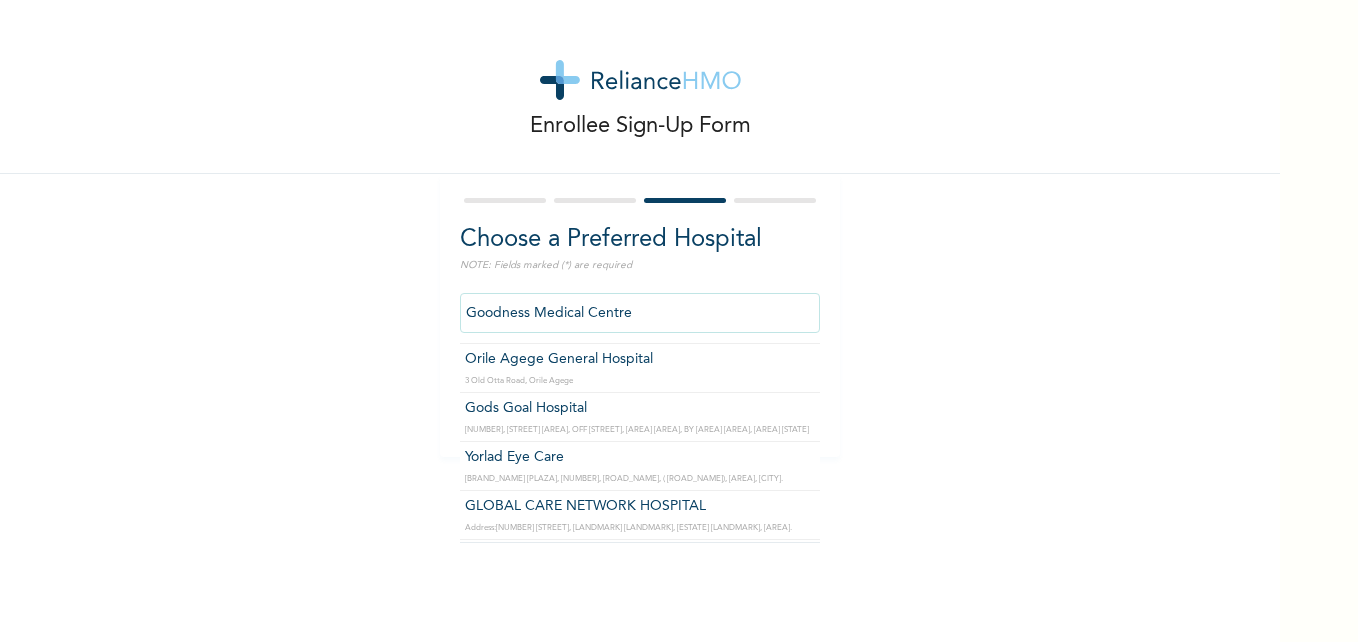 drag, startPoint x: 623, startPoint y: 313, endPoint x: 410, endPoint y: 320, distance: 213.11499 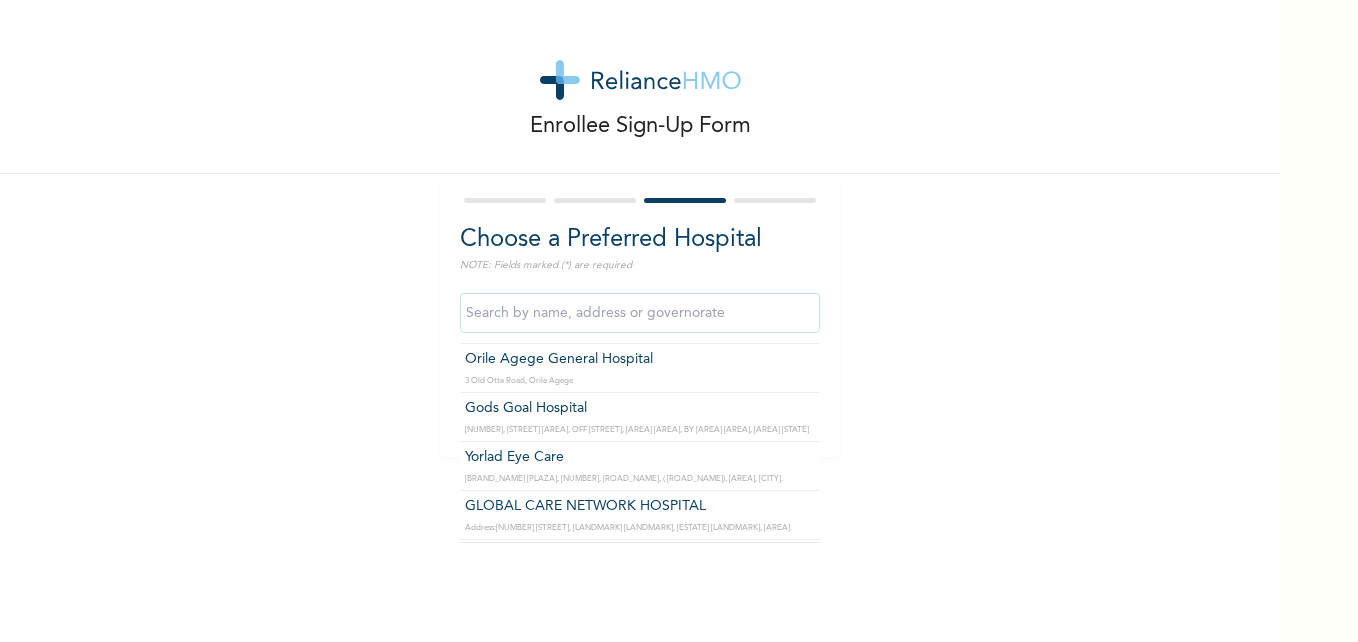 type 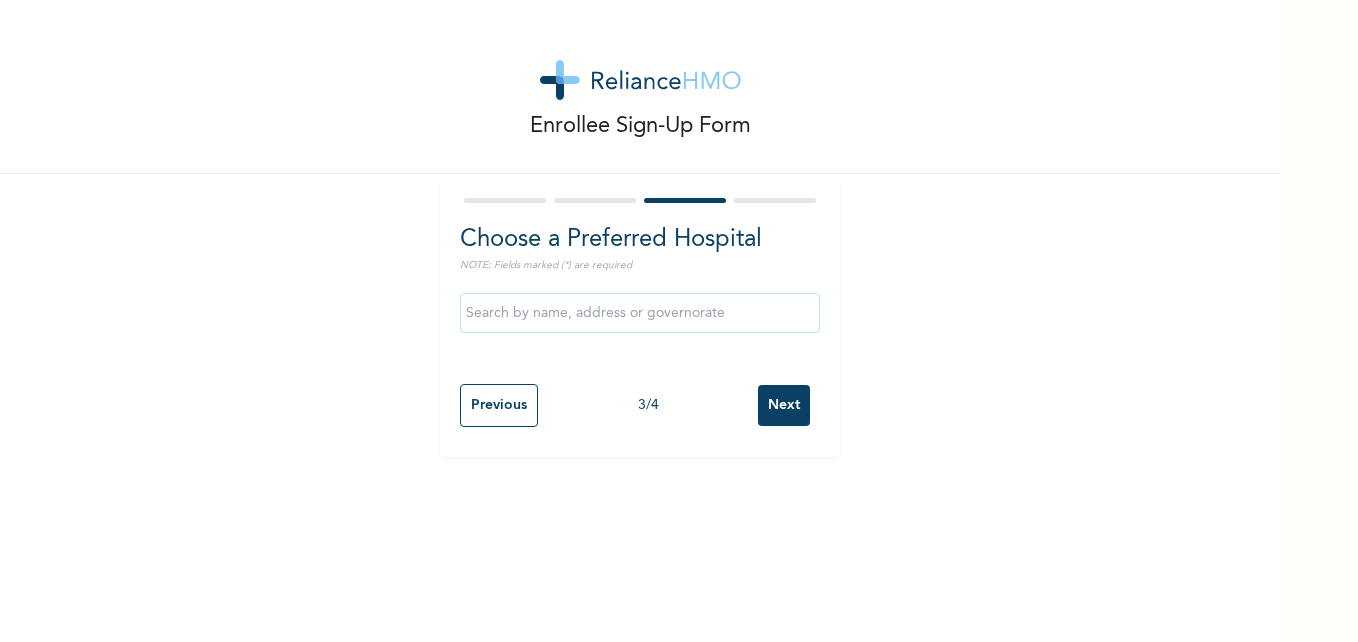 click on "Enrollee Sign-Up Form Choose a Preferred Hospital NOTE: Fields marked (*) are required Previous 3  / 4 Next" at bounding box center (640, 228) 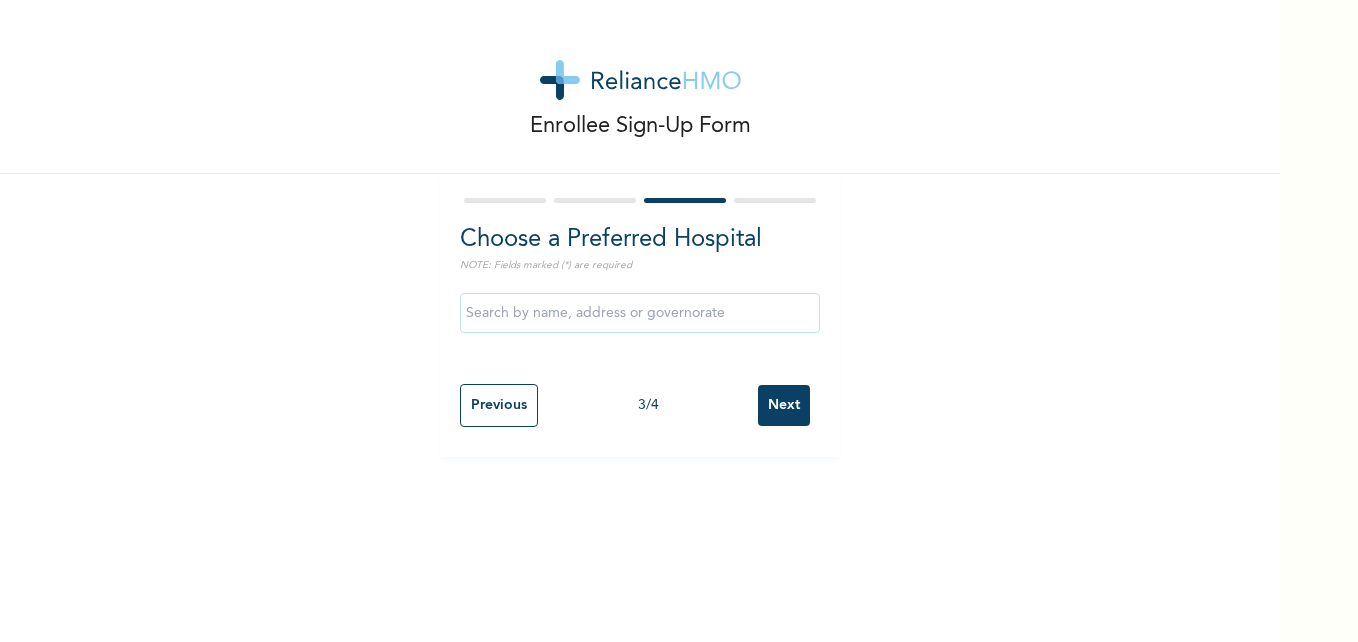 click on "Next" at bounding box center (784, 405) 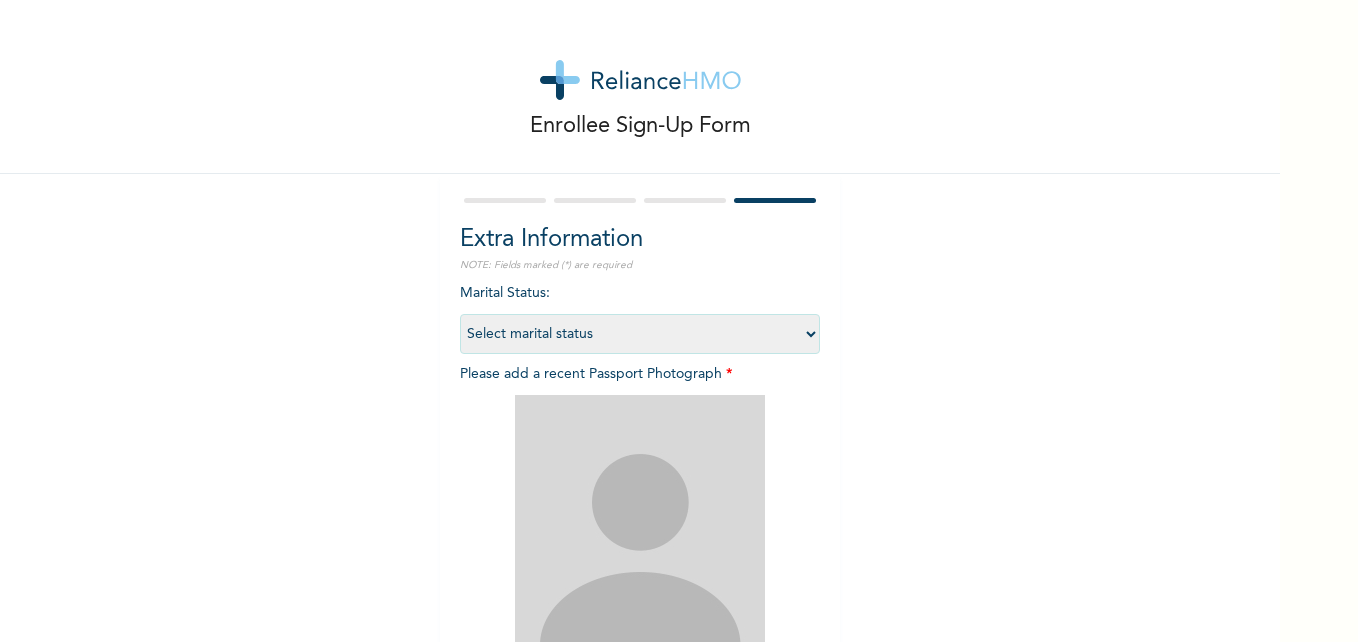 click on "Select marital status Single Married Divorced Widow/Widower" at bounding box center (640, 334) 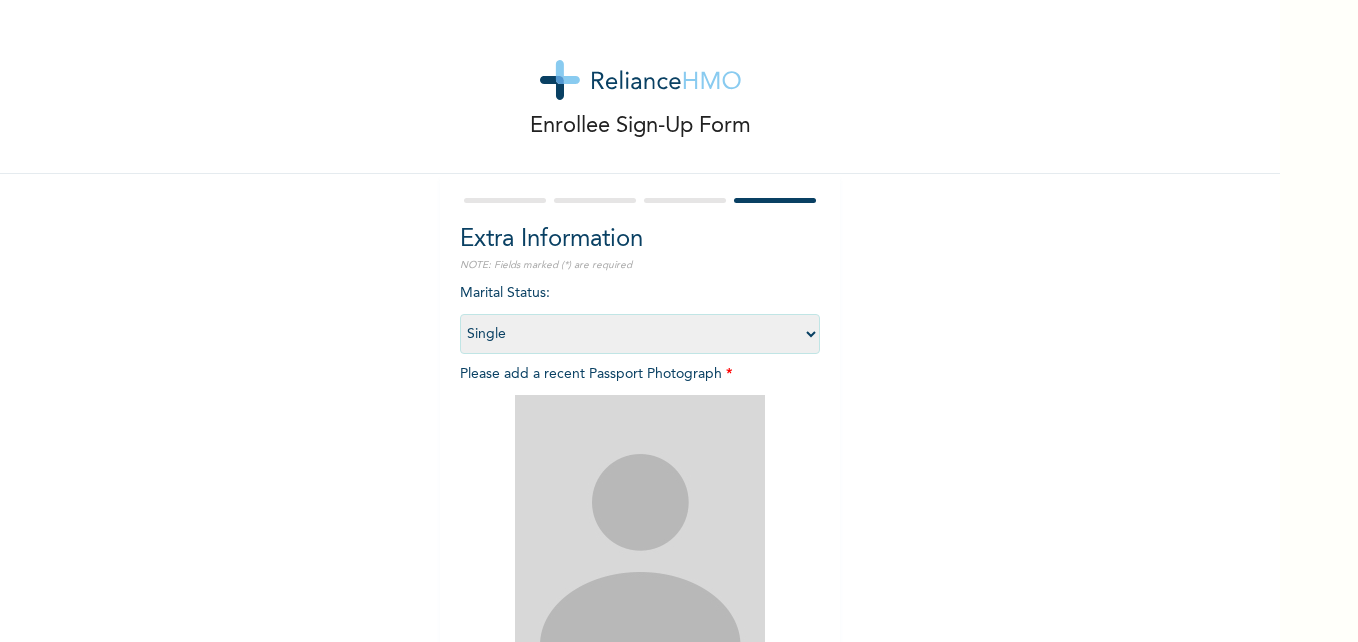 click on "Select marital status Single Married Divorced Widow/Widower" at bounding box center (640, 334) 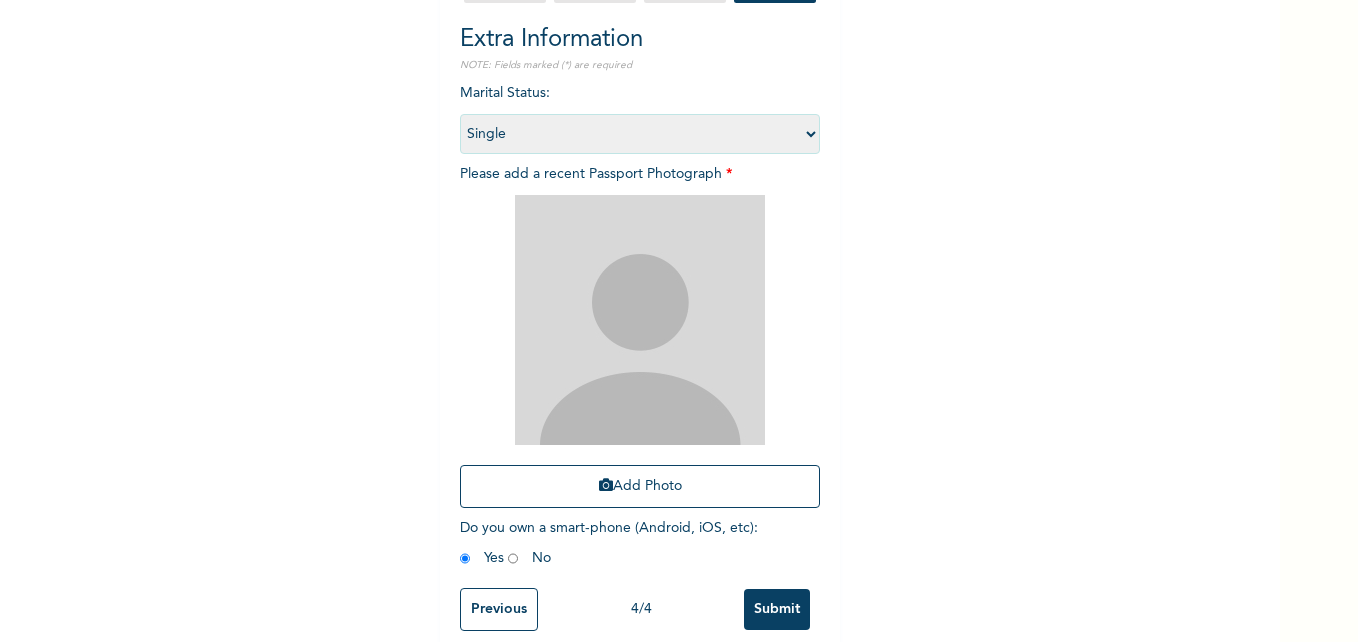 scroll, scrollTop: 234, scrollLeft: 0, axis: vertical 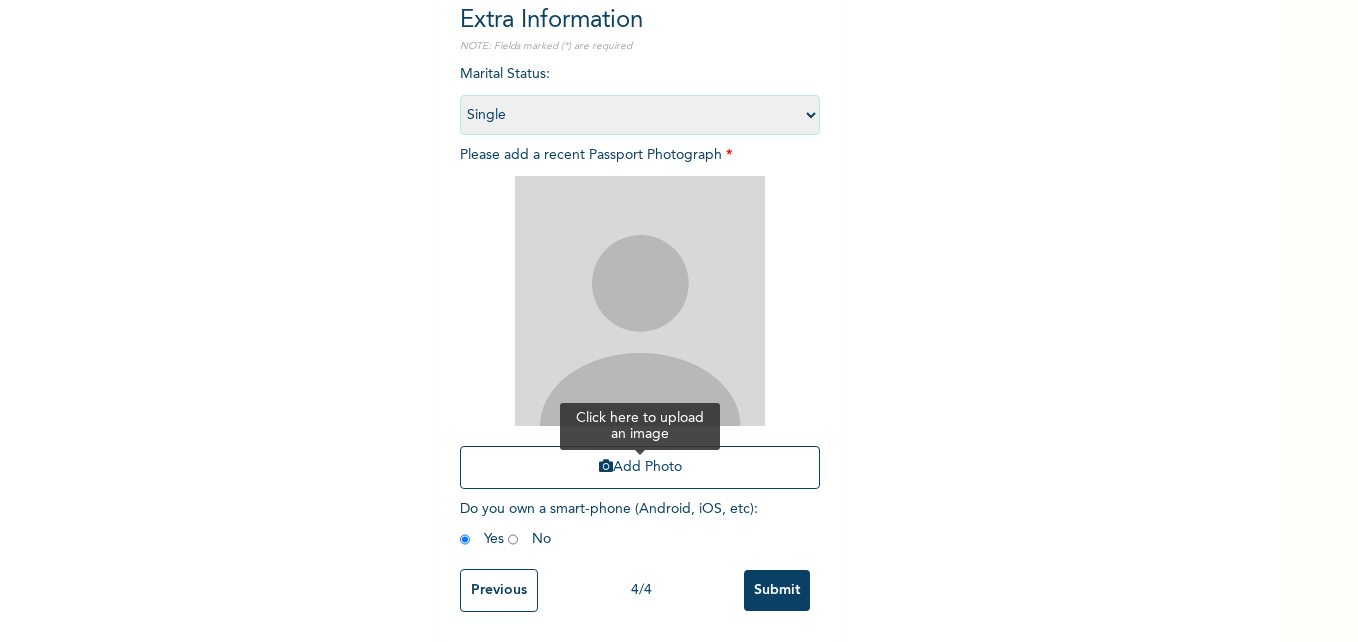 click on "Add Photo" at bounding box center [640, 467] 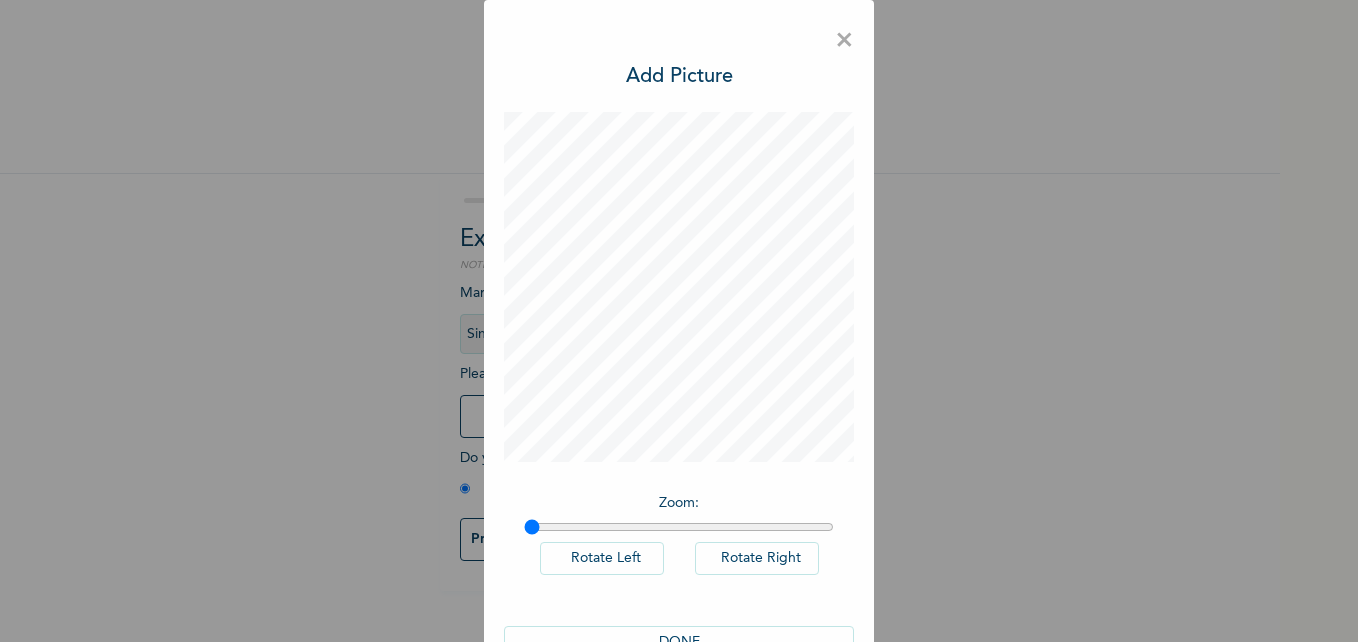 click on "Zoom :" at bounding box center [679, 503] 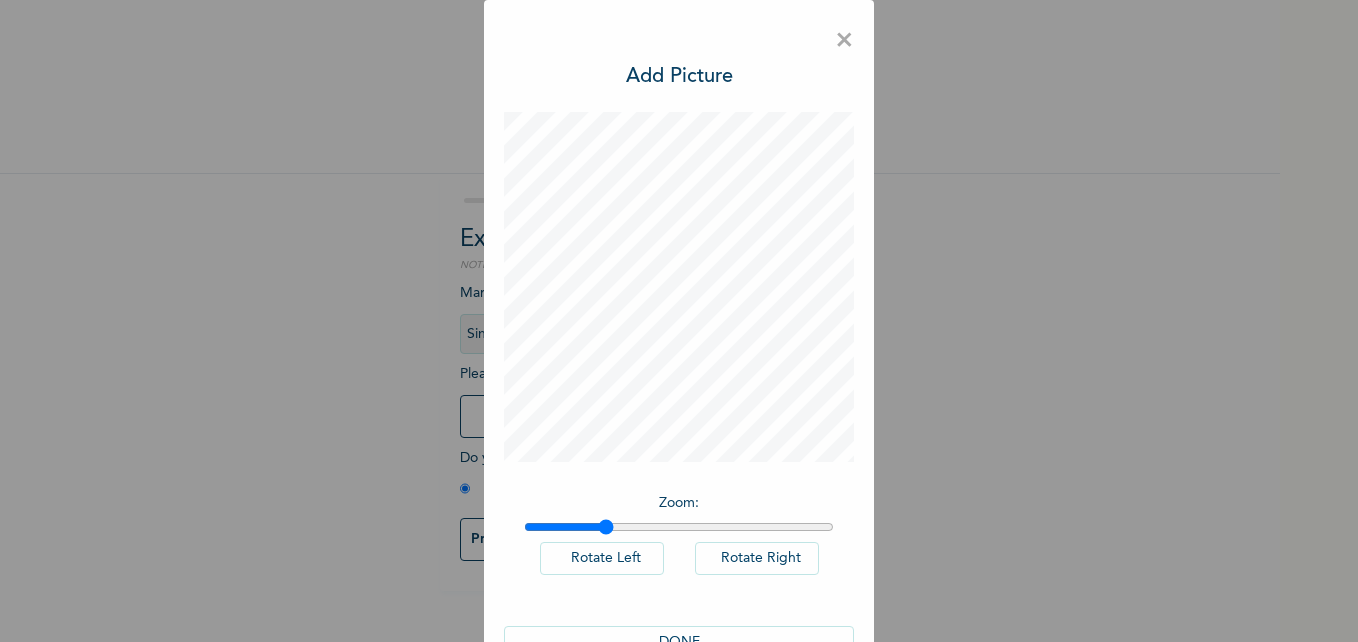 click at bounding box center (679, 527) 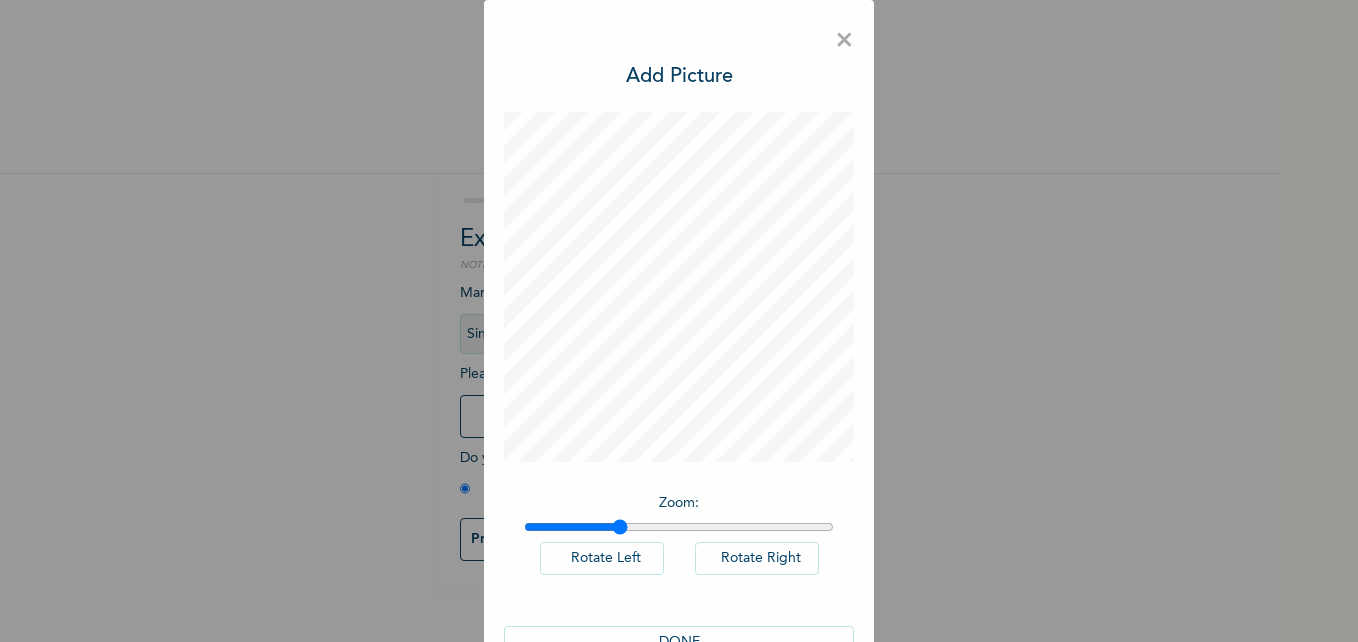 click at bounding box center [679, 527] 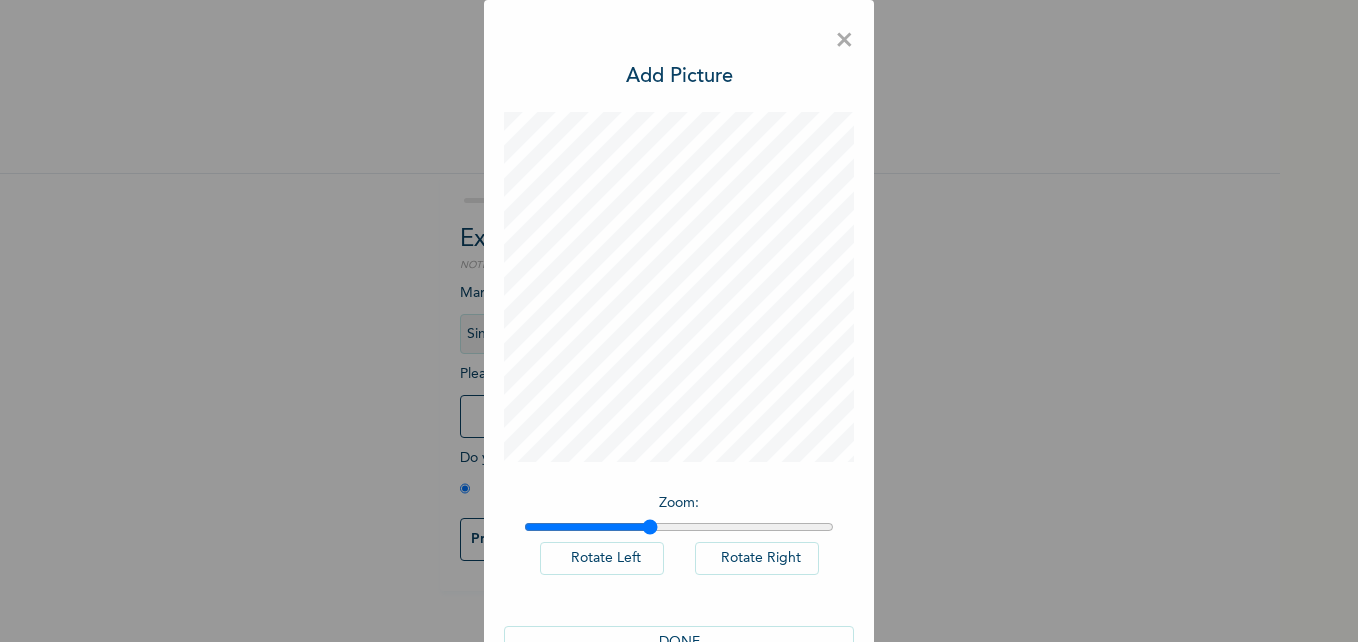 click at bounding box center [679, 527] 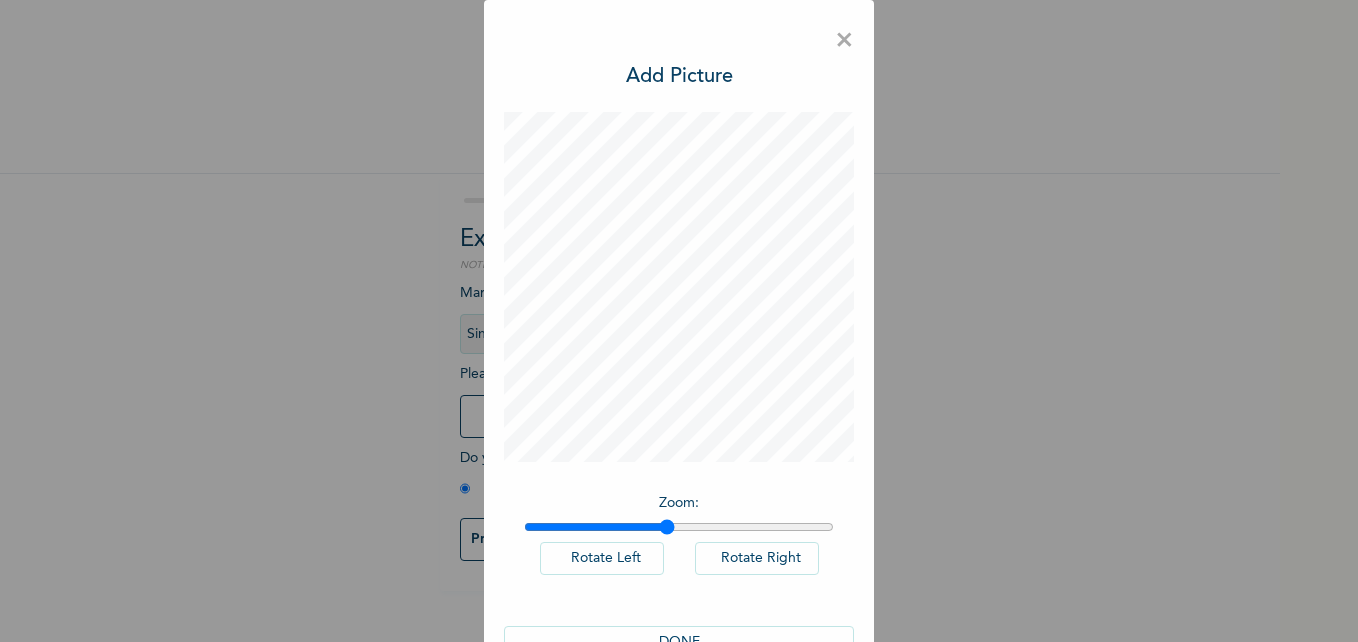 click at bounding box center [679, 527] 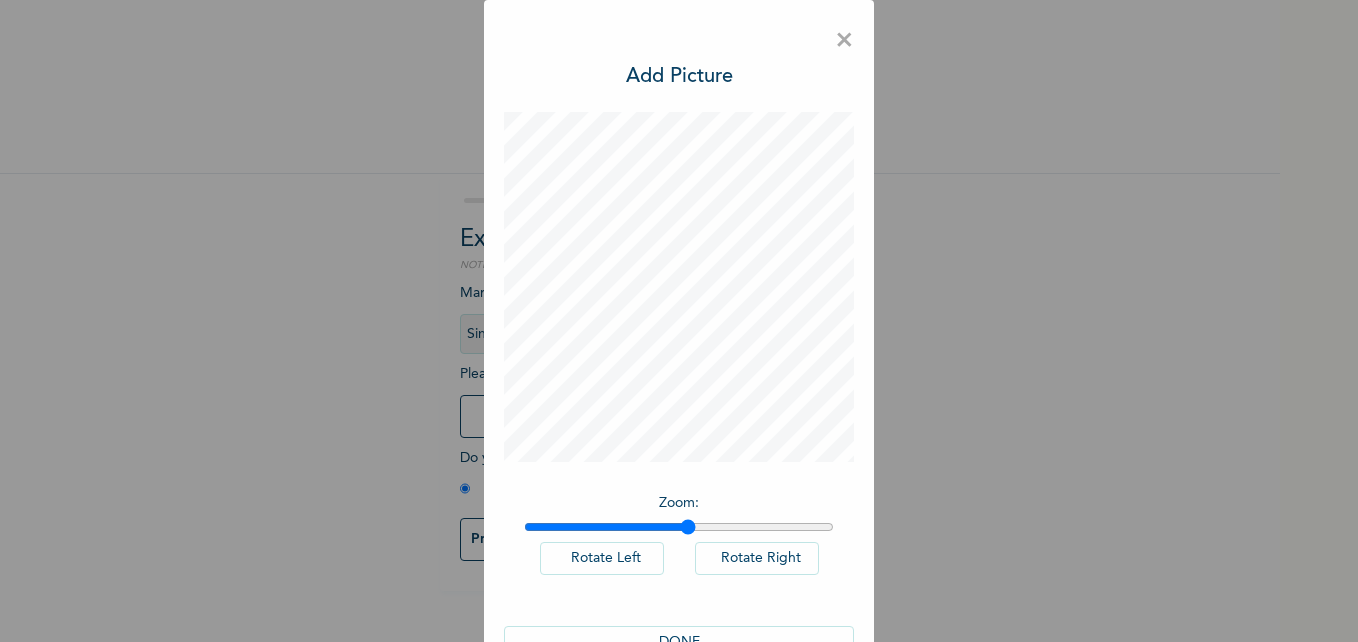 click at bounding box center [679, 527] 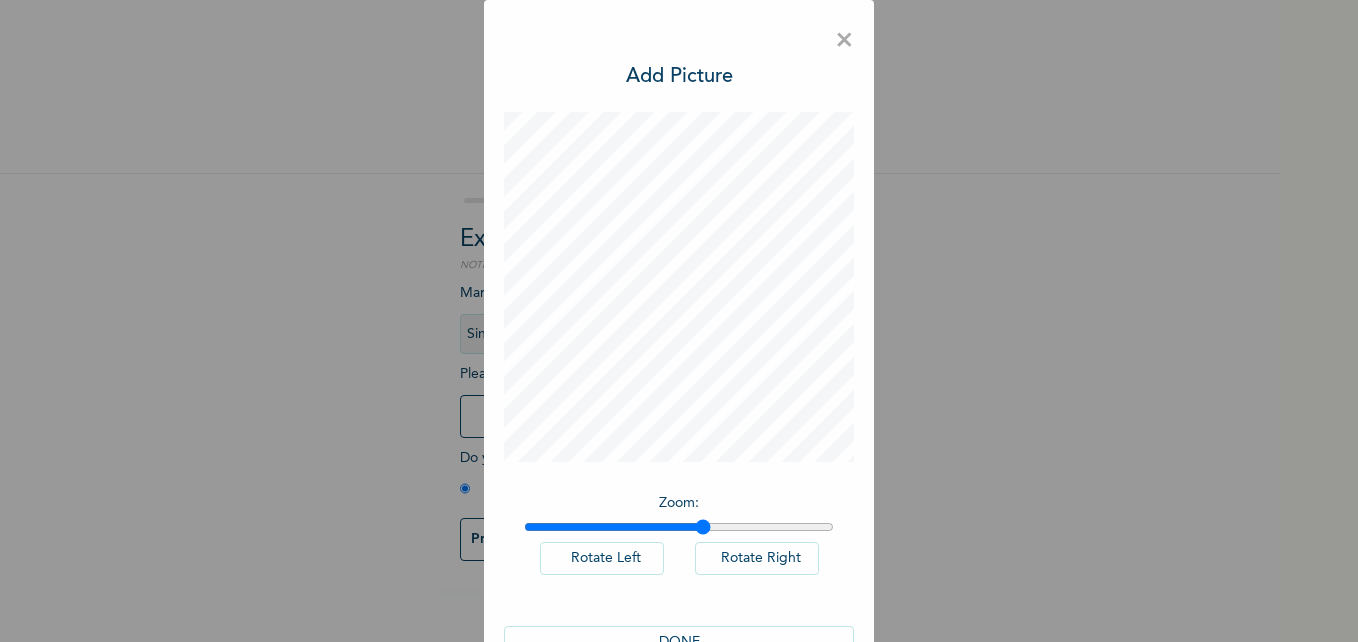 type on "1.58" 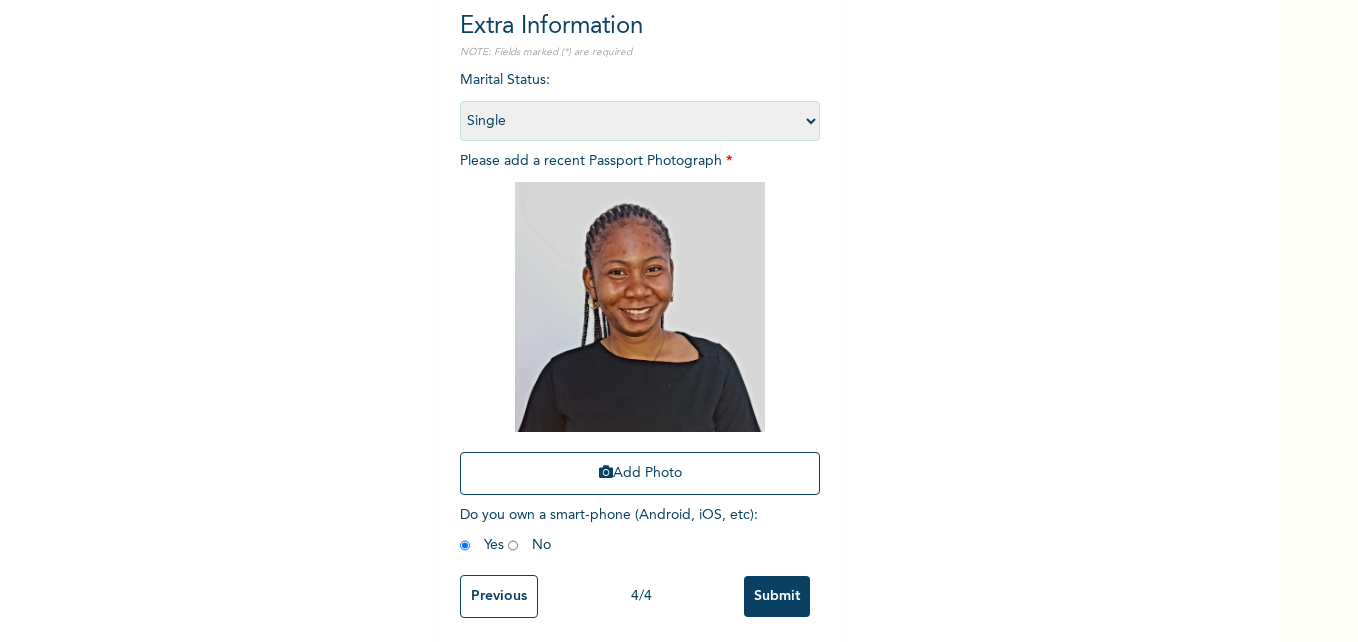 scroll, scrollTop: 234, scrollLeft: 0, axis: vertical 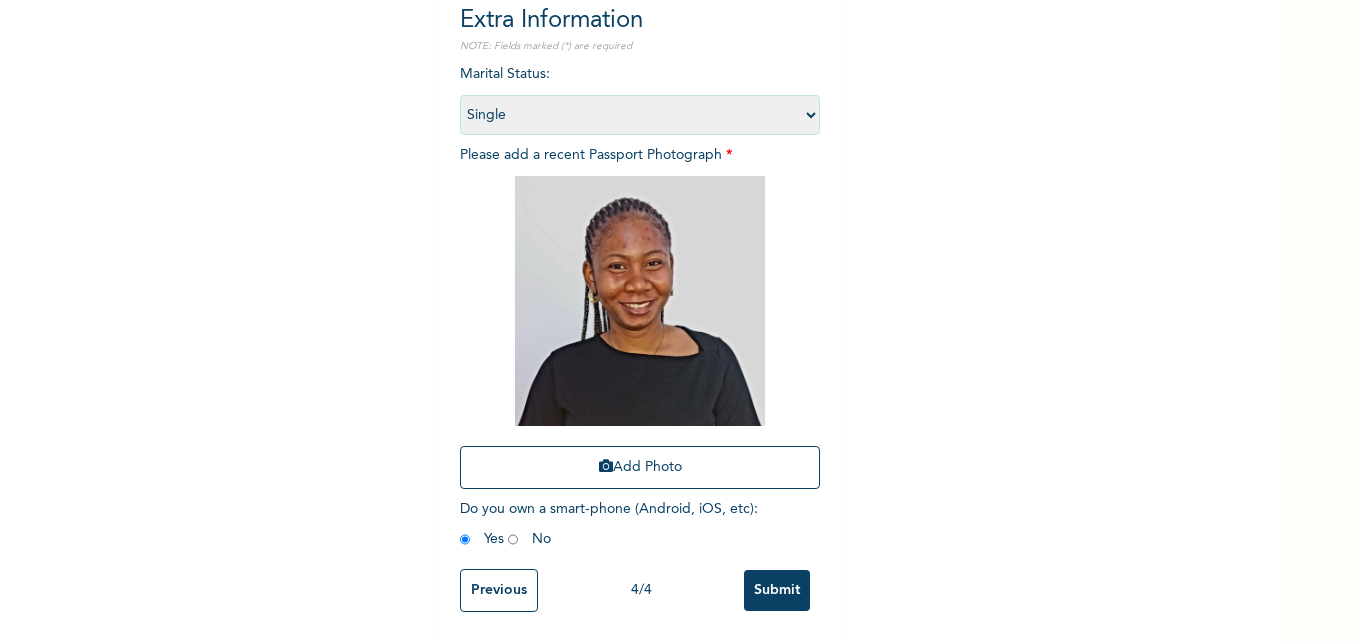 click at bounding box center [640, 301] 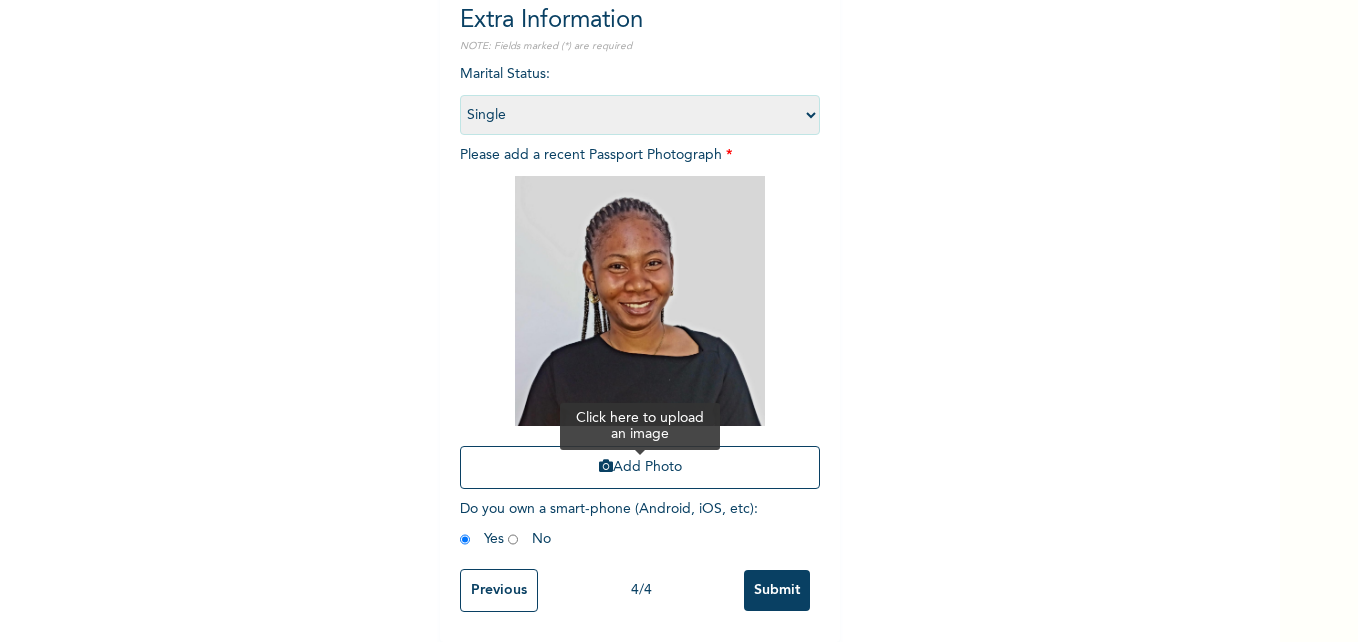 click on "Add Photo" at bounding box center (640, 467) 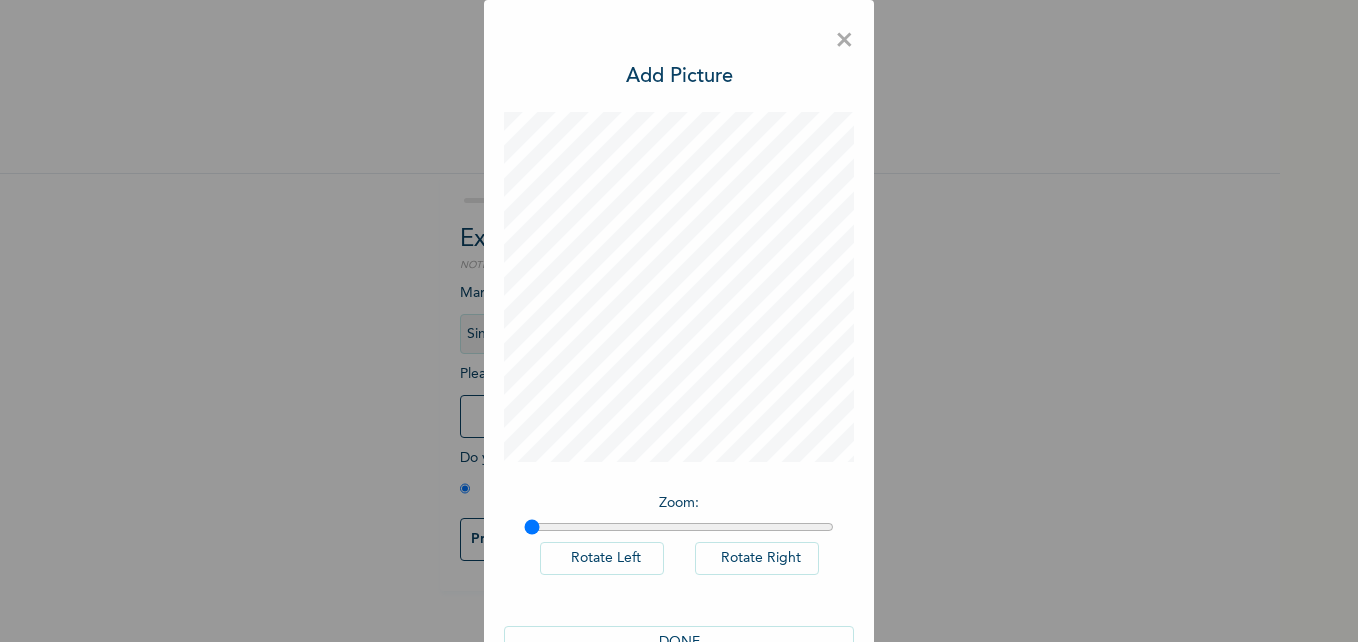 scroll, scrollTop: 0, scrollLeft: 0, axis: both 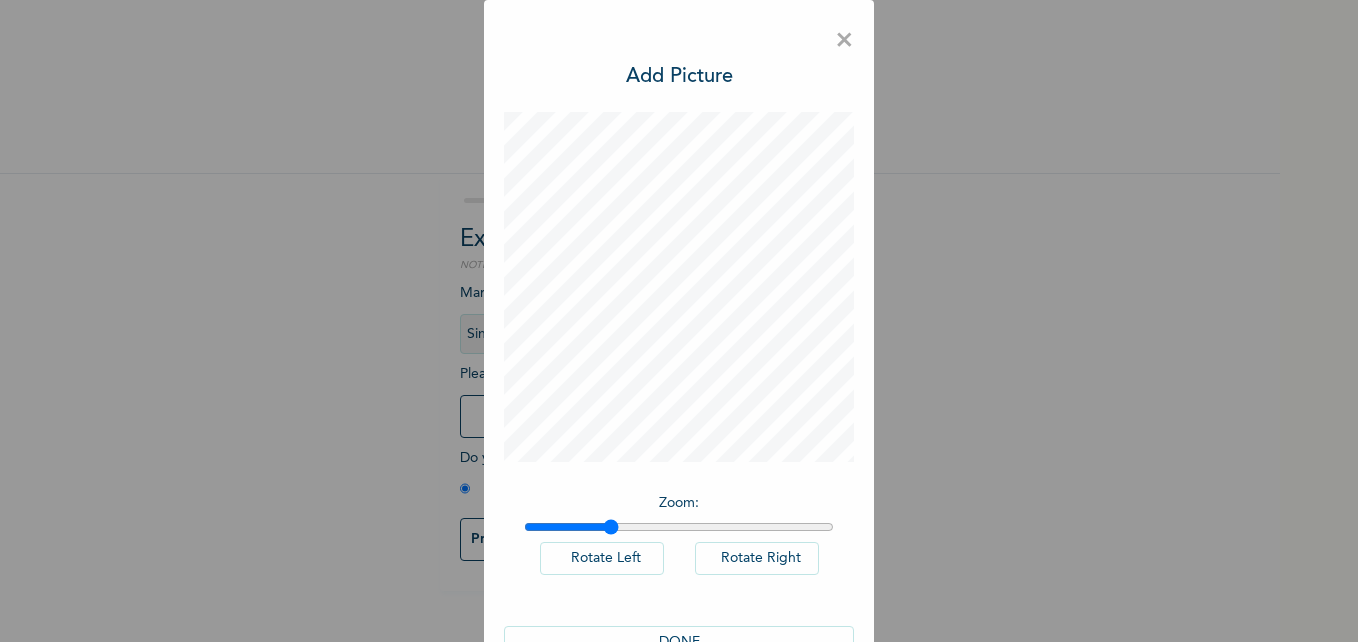 drag, startPoint x: 538, startPoint y: 526, endPoint x: 604, endPoint y: 525, distance: 66.007576 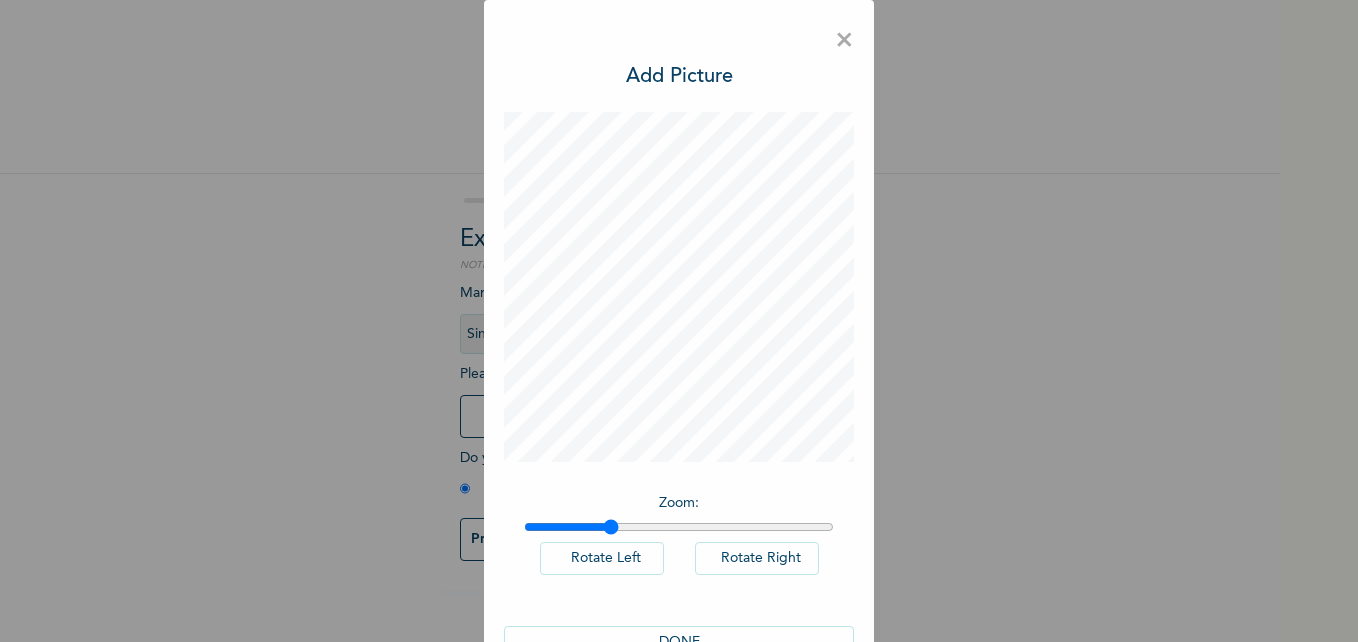 click at bounding box center (679, 527) 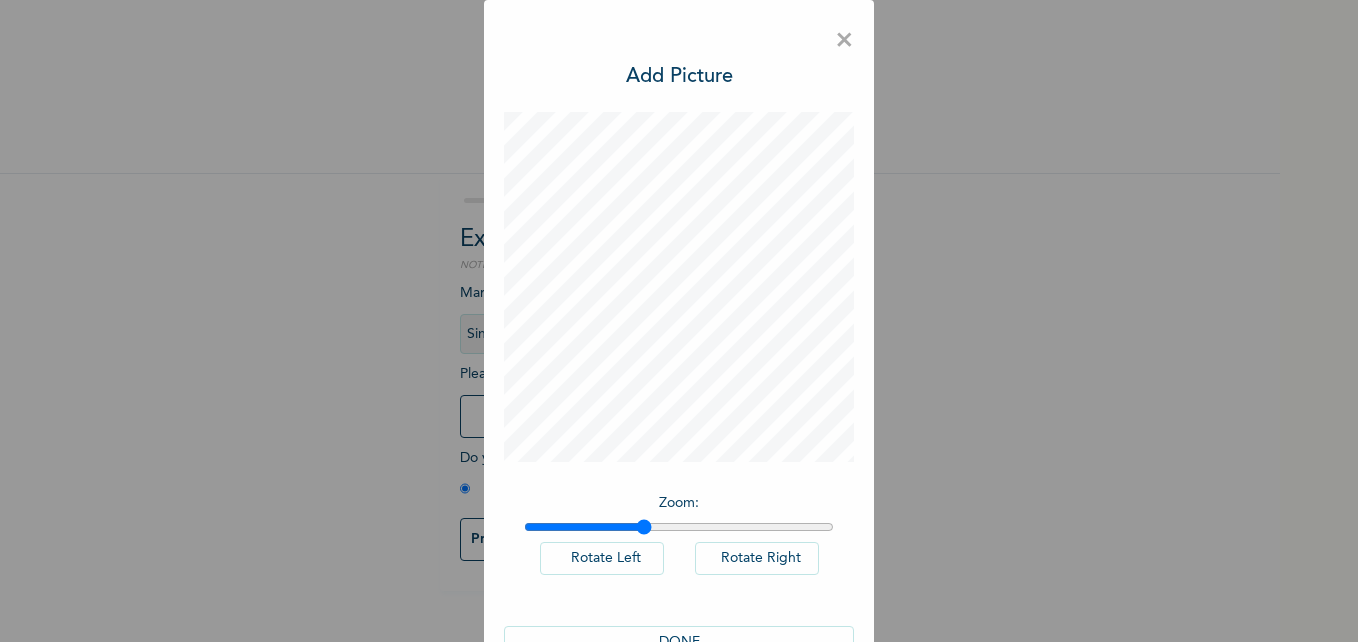 type on "1.38" 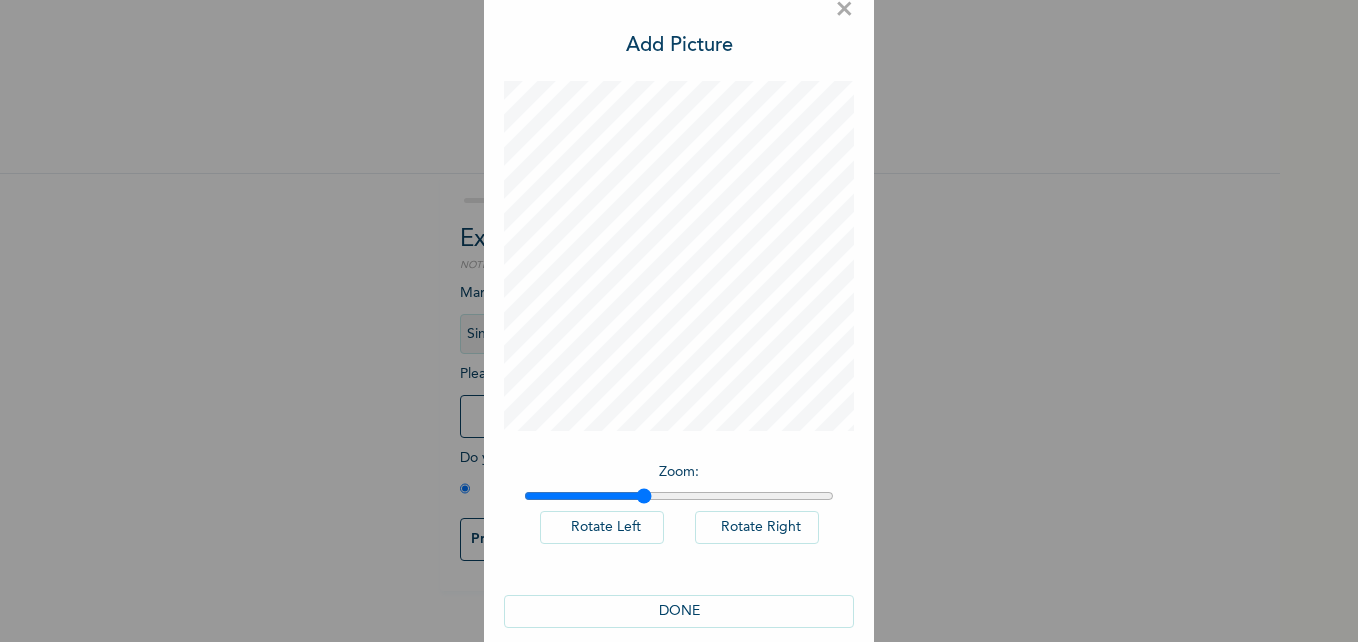 scroll, scrollTop: 56, scrollLeft: 0, axis: vertical 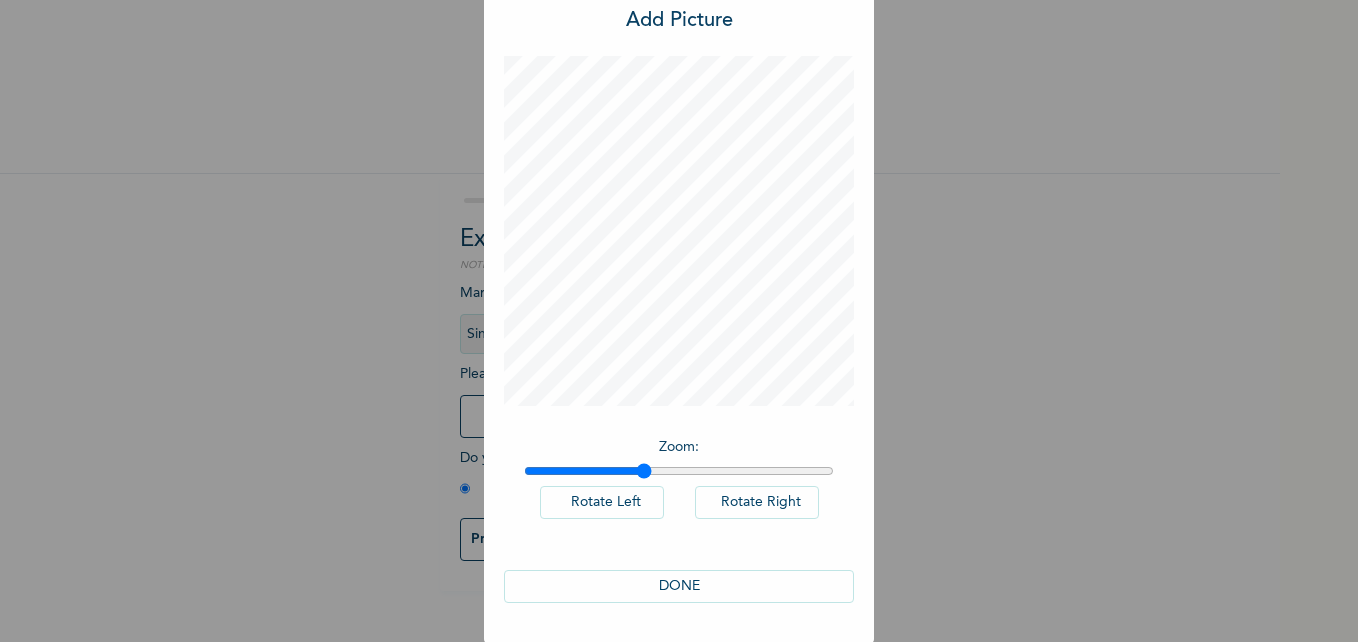 click on "DONE" at bounding box center (679, 586) 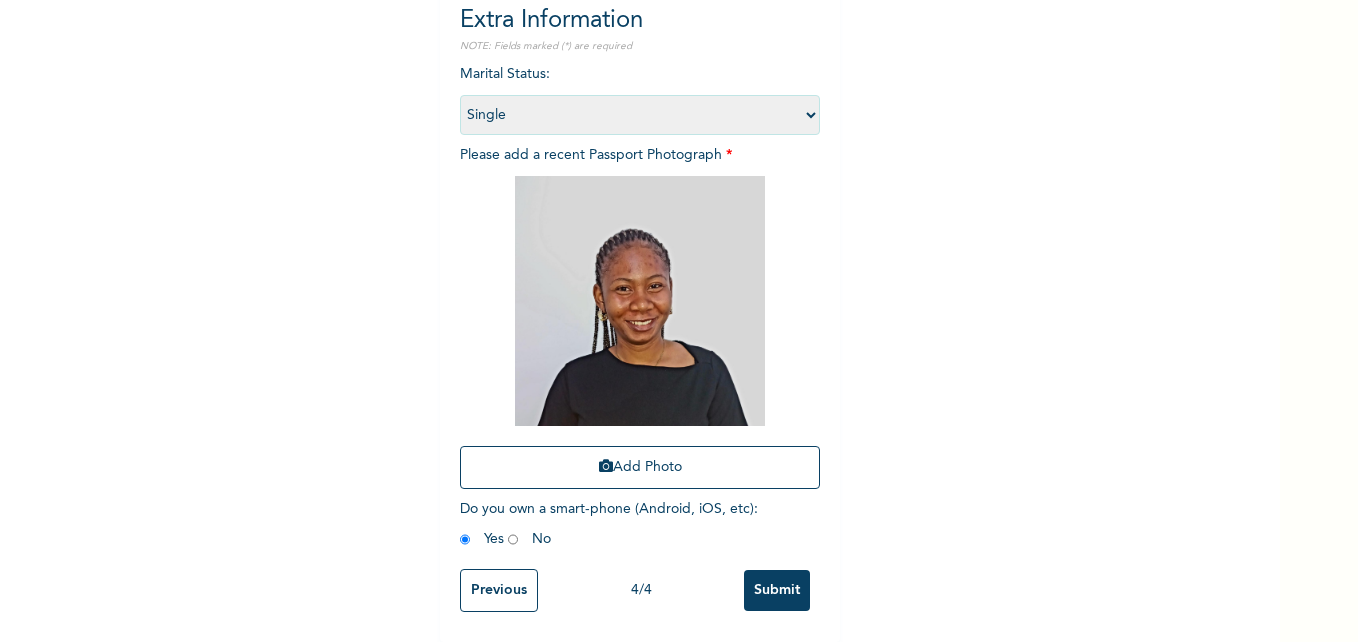 scroll, scrollTop: 234, scrollLeft: 0, axis: vertical 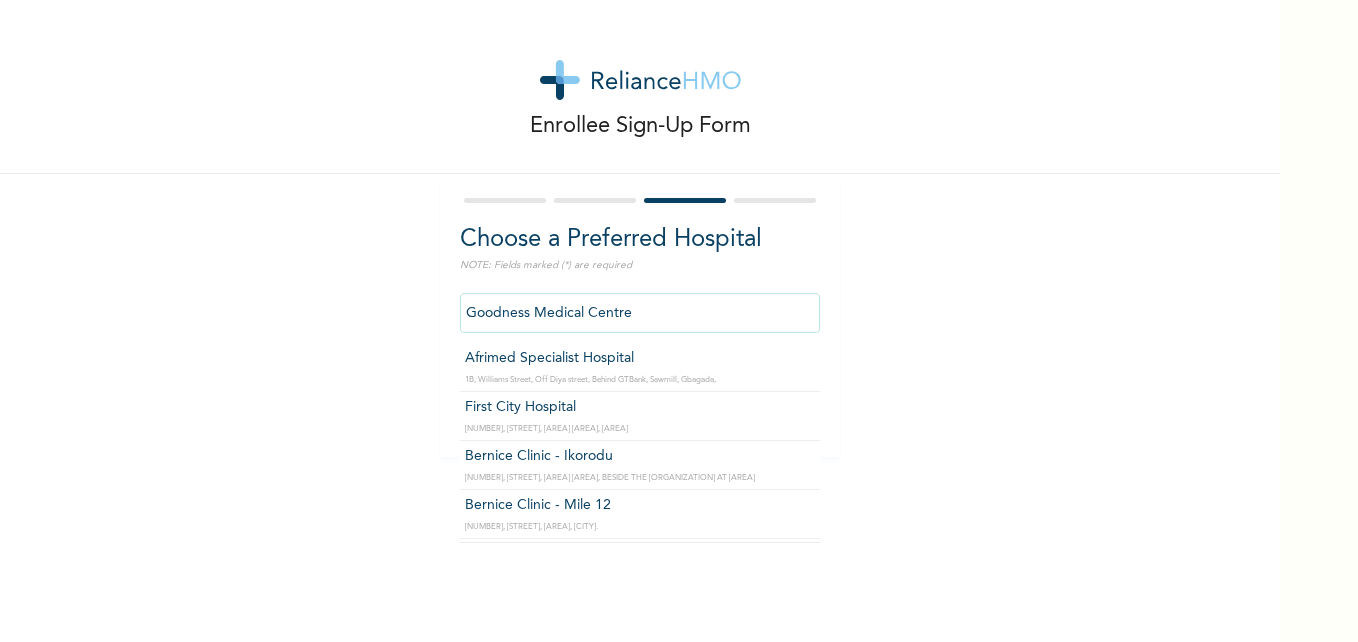 click on "Goodness Medical Centre" at bounding box center (640, 313) 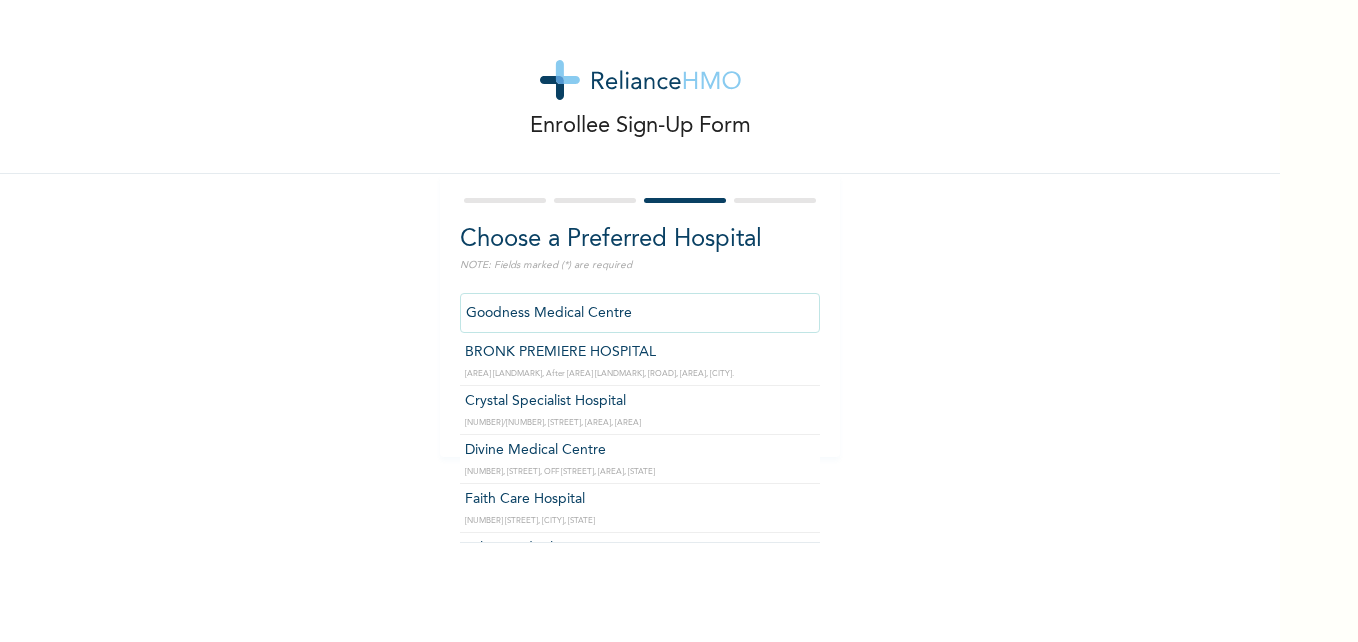 scroll, scrollTop: 400, scrollLeft: 0, axis: vertical 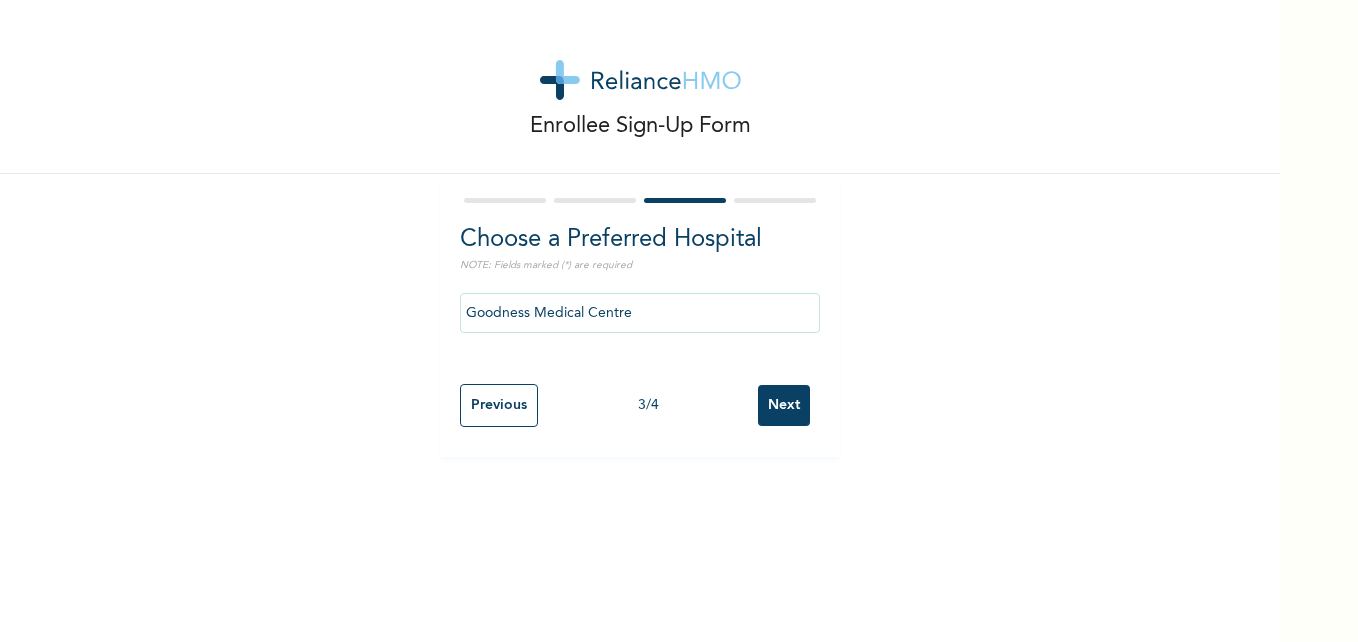 click at bounding box center [595, 200] 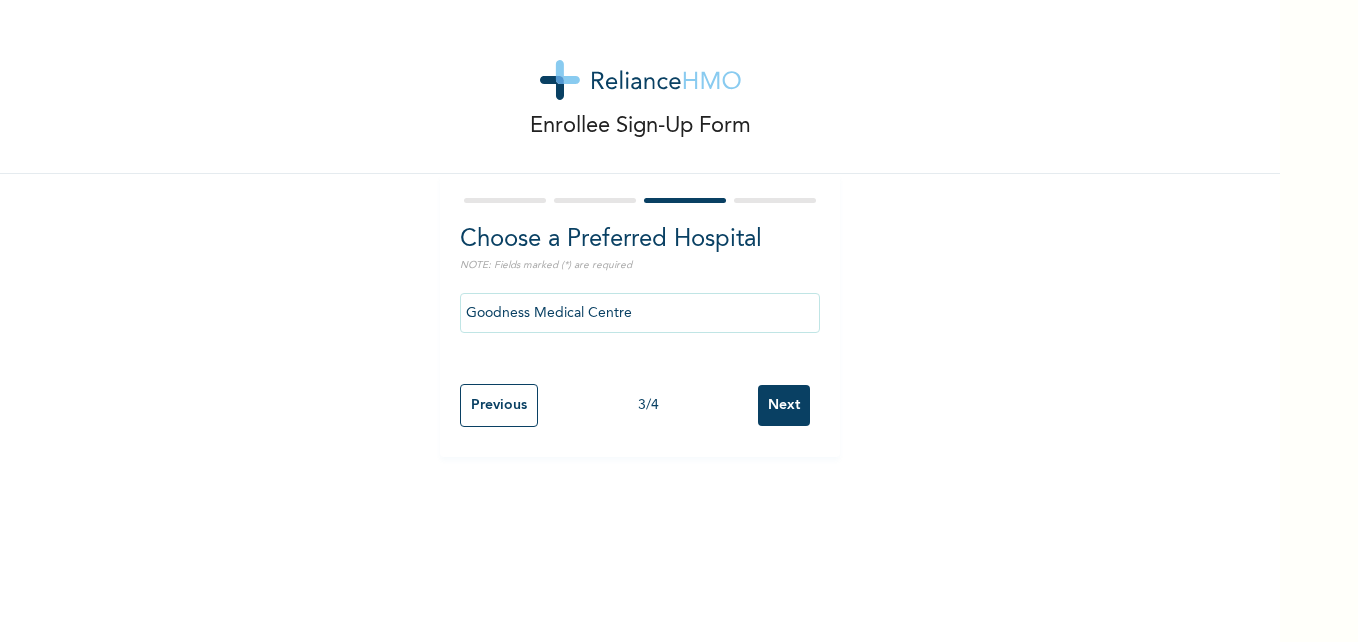 click at bounding box center [595, 200] 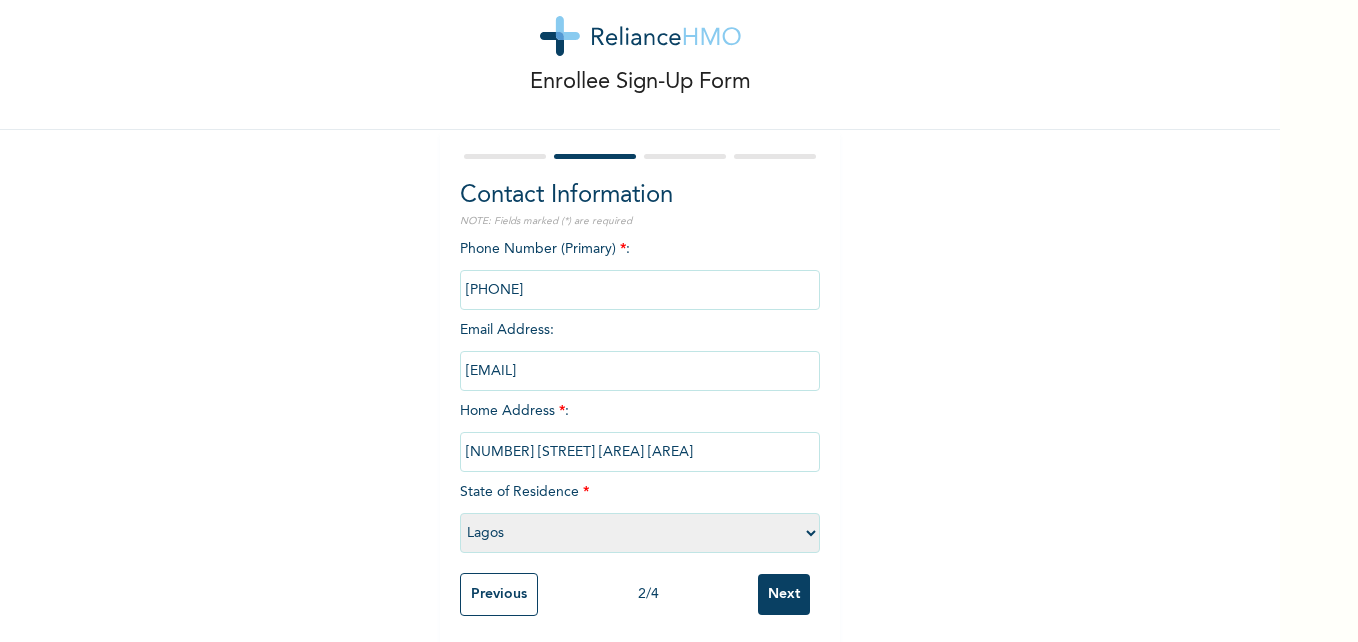 scroll, scrollTop: 63, scrollLeft: 0, axis: vertical 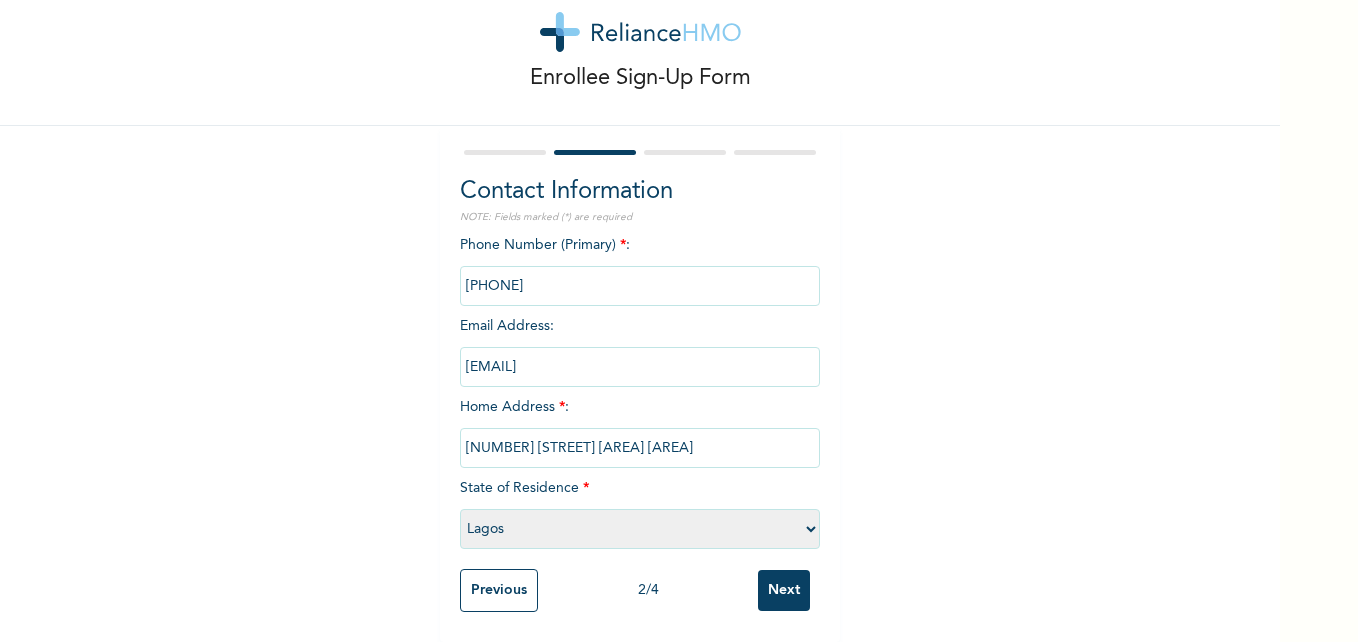 click on "Next" at bounding box center [784, 590] 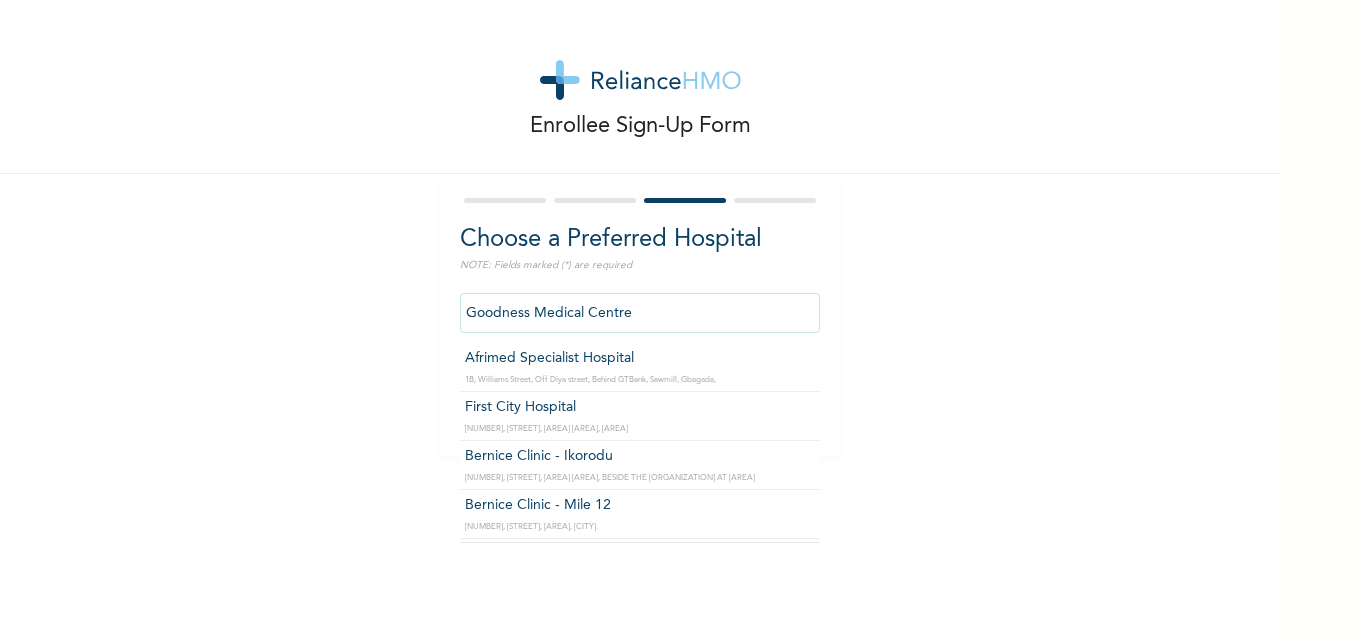 drag, startPoint x: 651, startPoint y: 323, endPoint x: 463, endPoint y: 325, distance: 188.01064 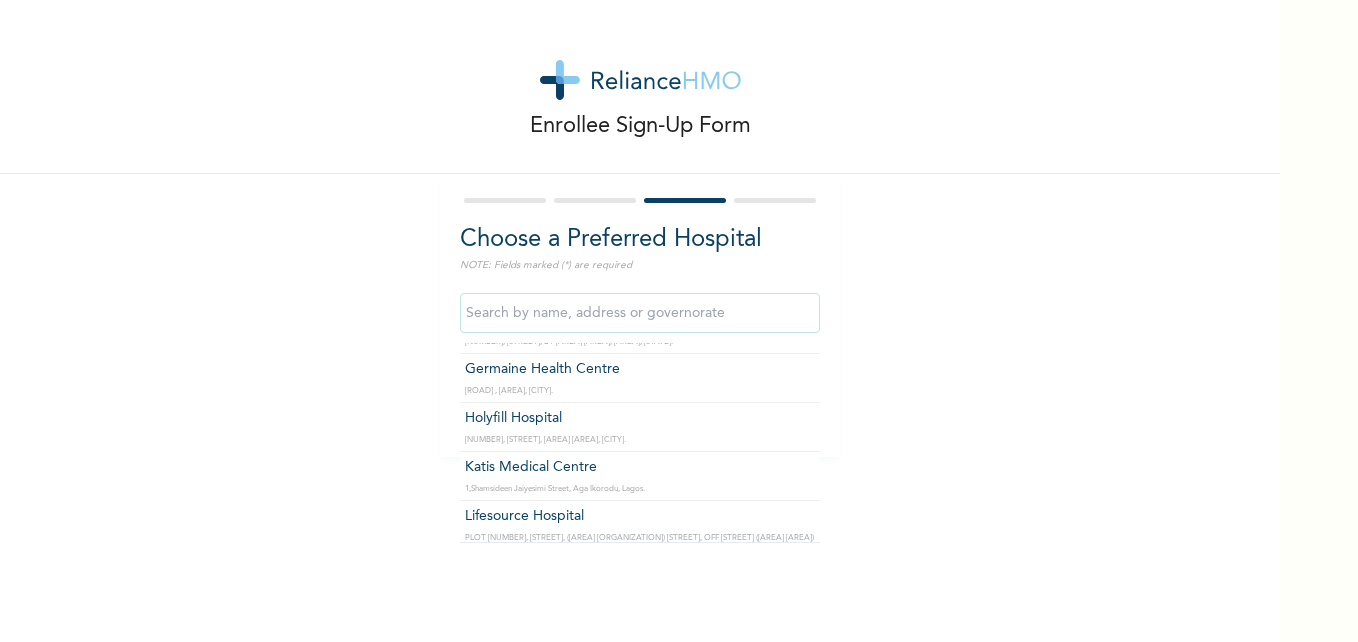 scroll, scrollTop: 700, scrollLeft: 0, axis: vertical 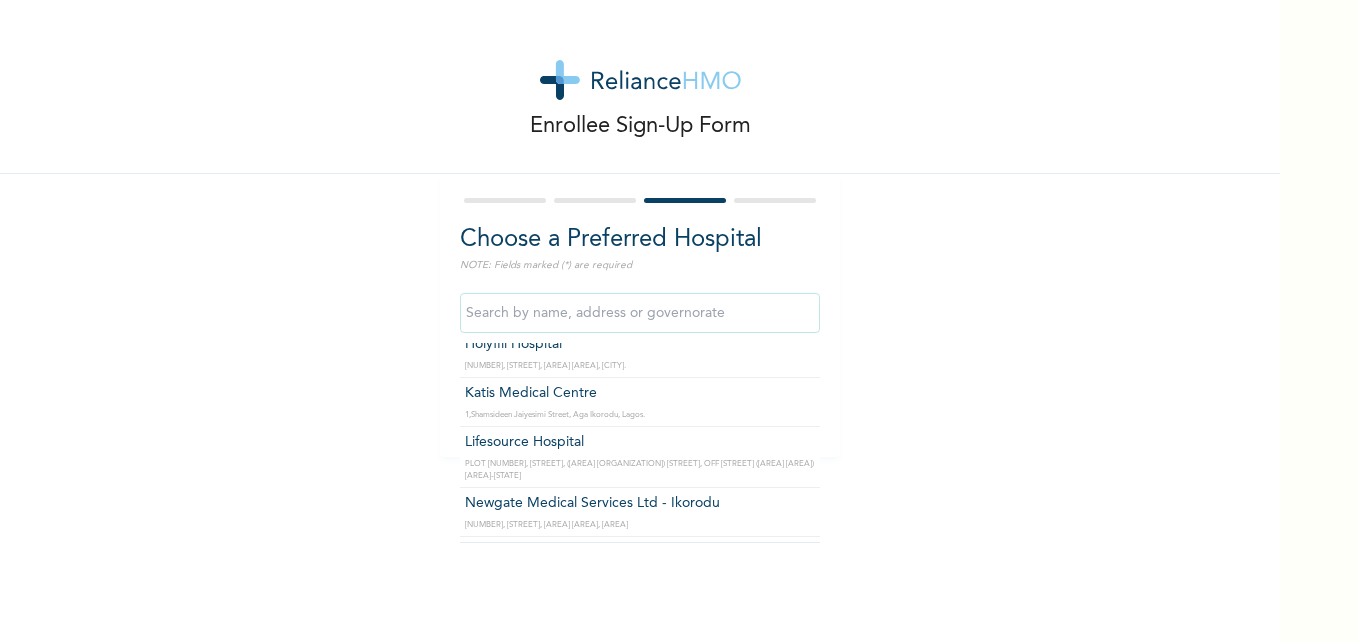 type 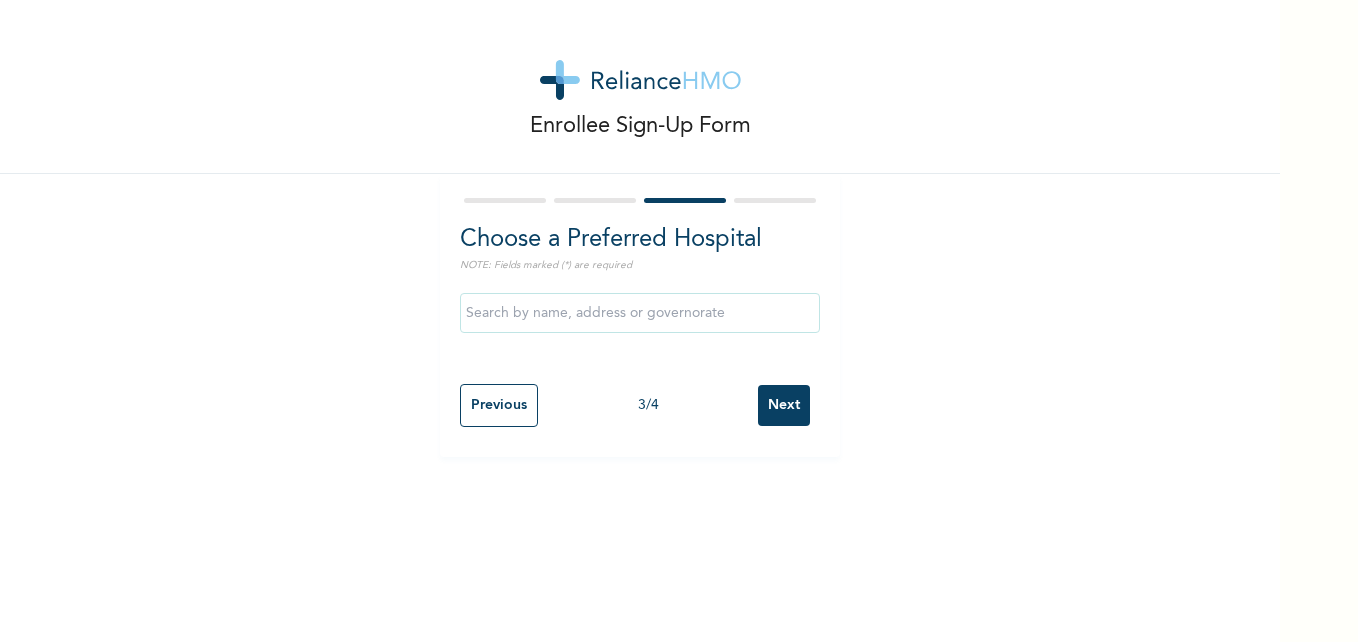click on "Enrollee Sign-Up Form Choose a Preferred Hospital NOTE: Fields marked (*) are required Previous 3  / 4 Next" at bounding box center (640, 228) 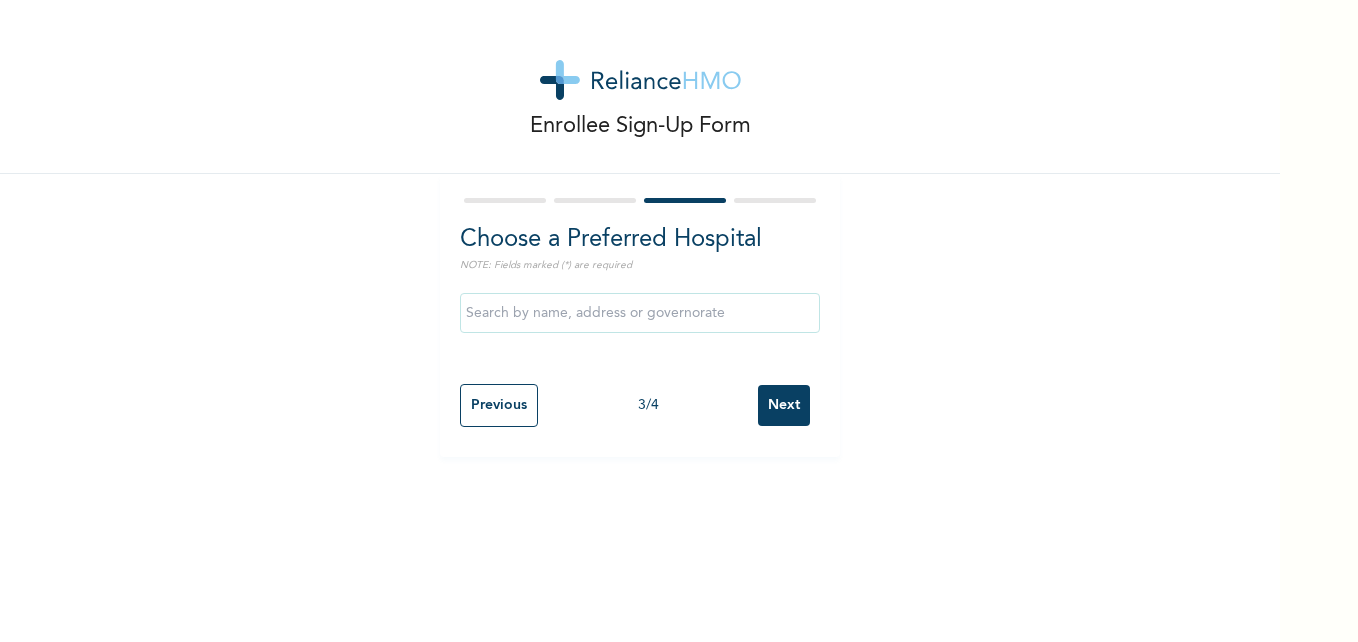 click on "Next" at bounding box center [784, 405] 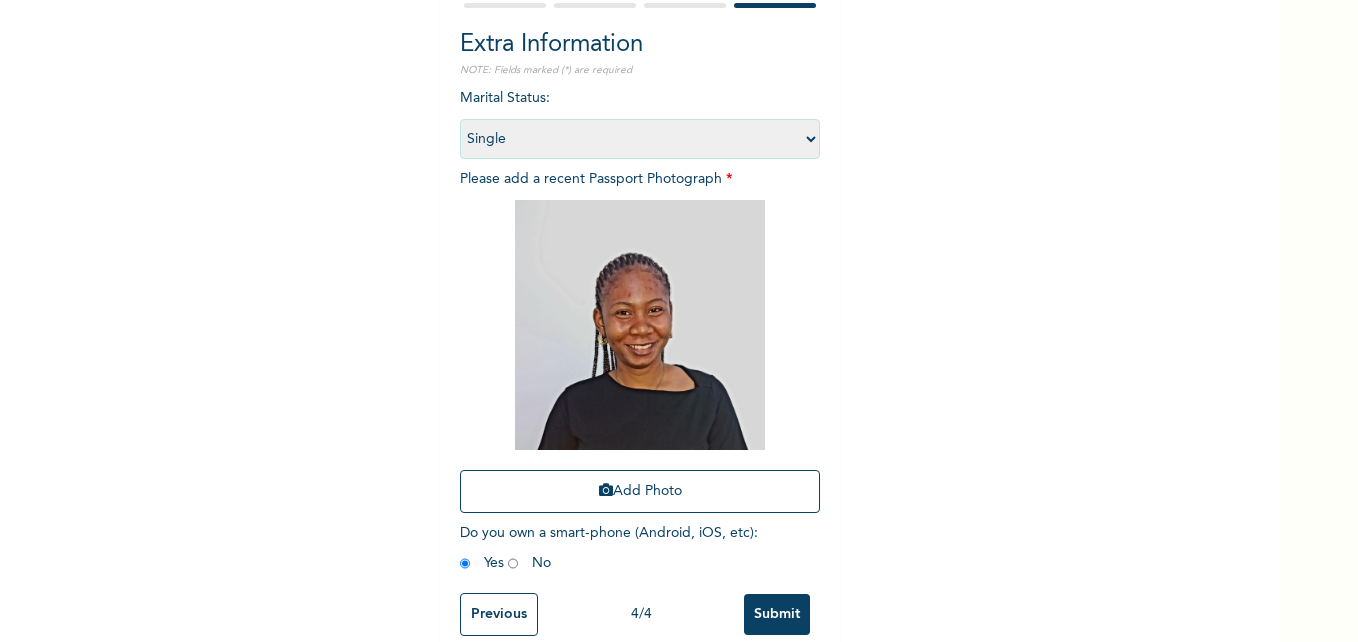 scroll, scrollTop: 234, scrollLeft: 0, axis: vertical 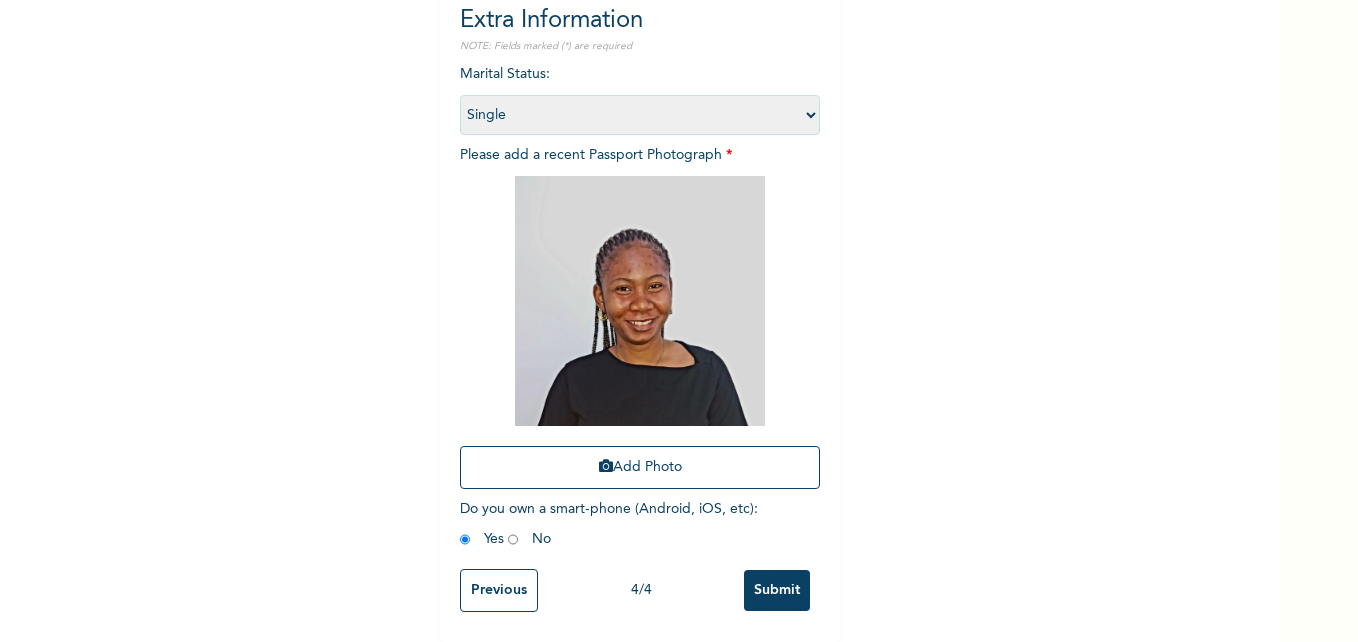 click on "Previous" at bounding box center [499, 590] 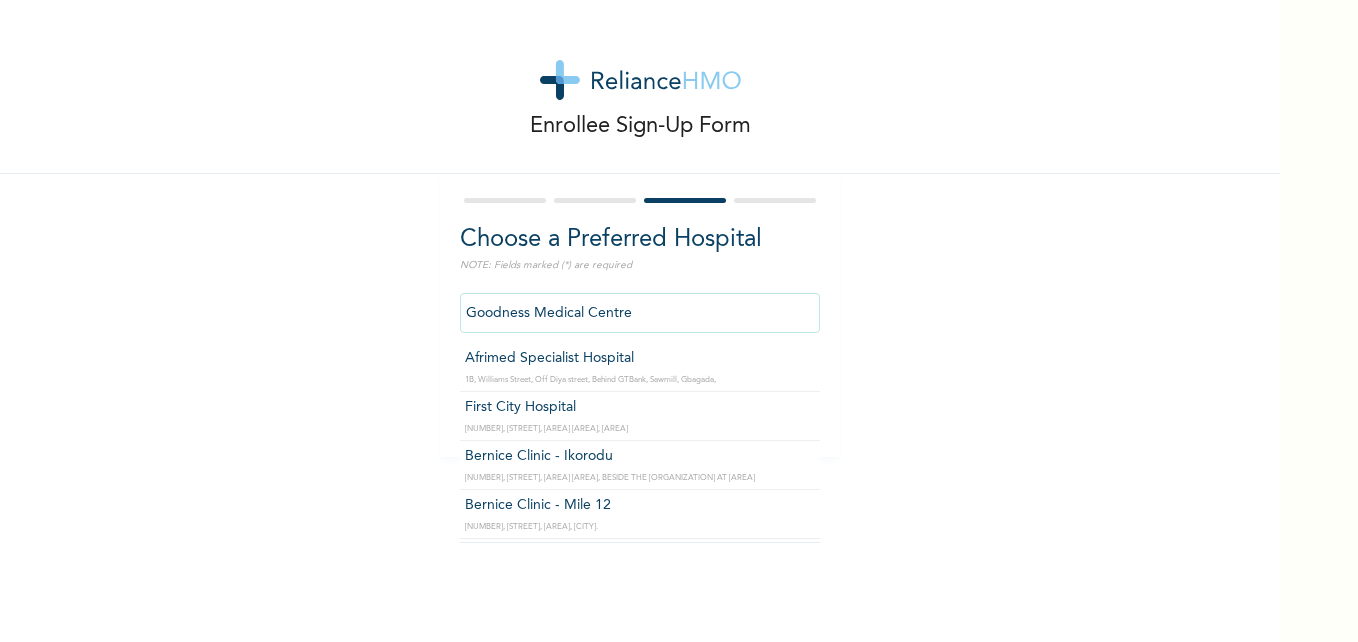 drag, startPoint x: 630, startPoint y: 303, endPoint x: 422, endPoint y: 312, distance: 208.19463 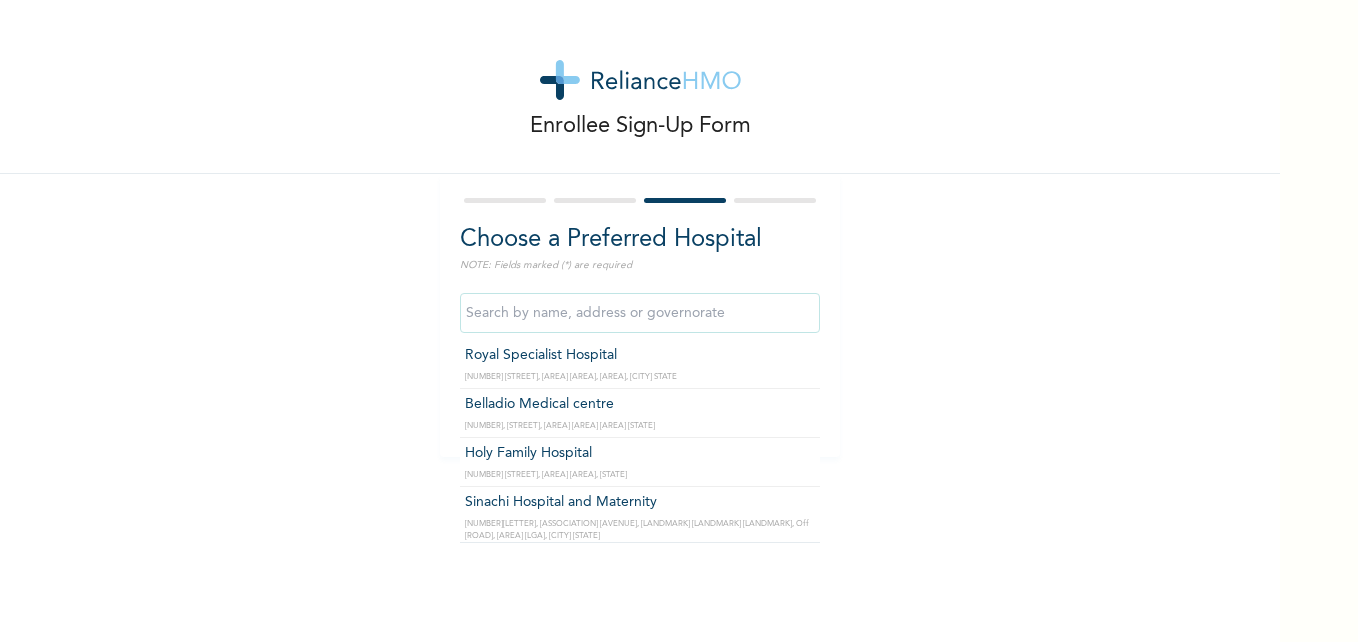 scroll, scrollTop: 21800, scrollLeft: 0, axis: vertical 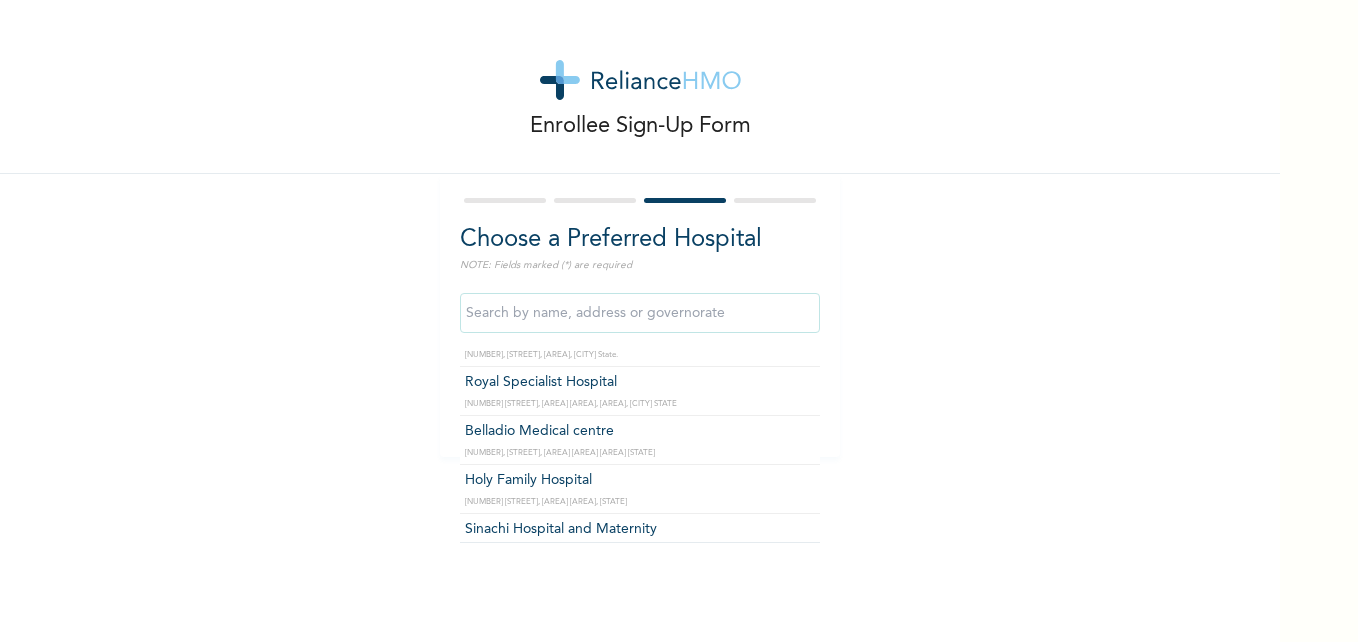 type on "Royal Specialist Hospital" 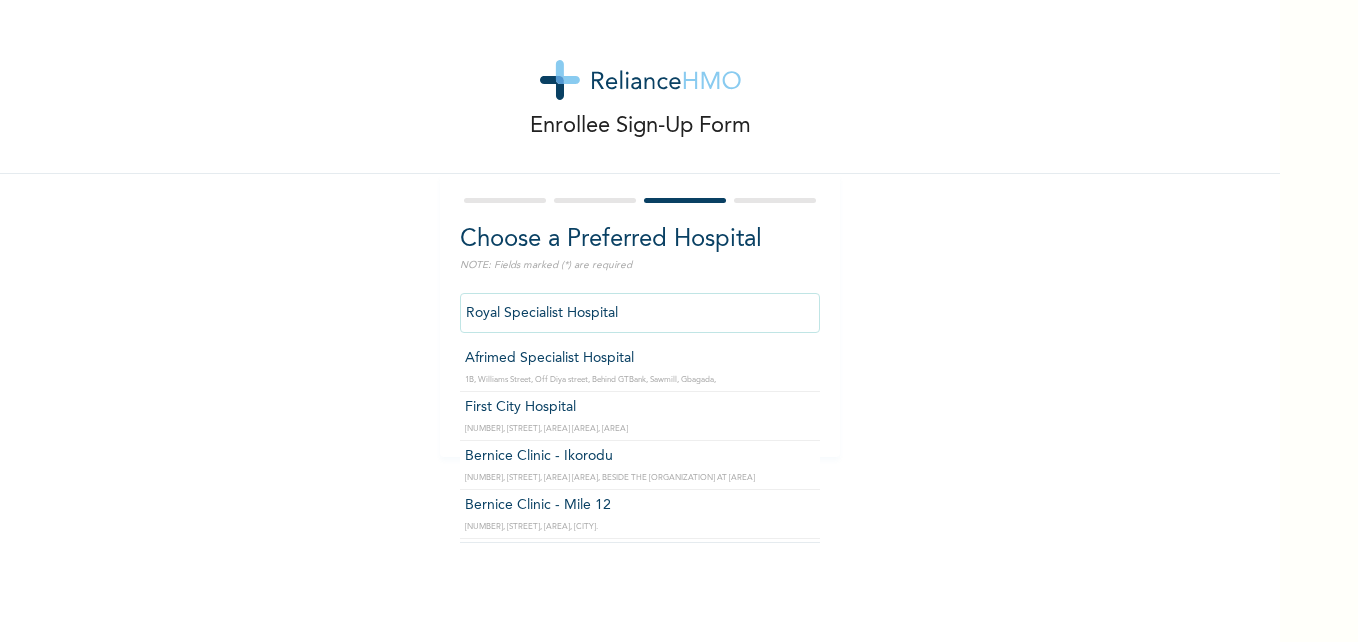 drag, startPoint x: 610, startPoint y: 304, endPoint x: 459, endPoint y: 323, distance: 152.19067 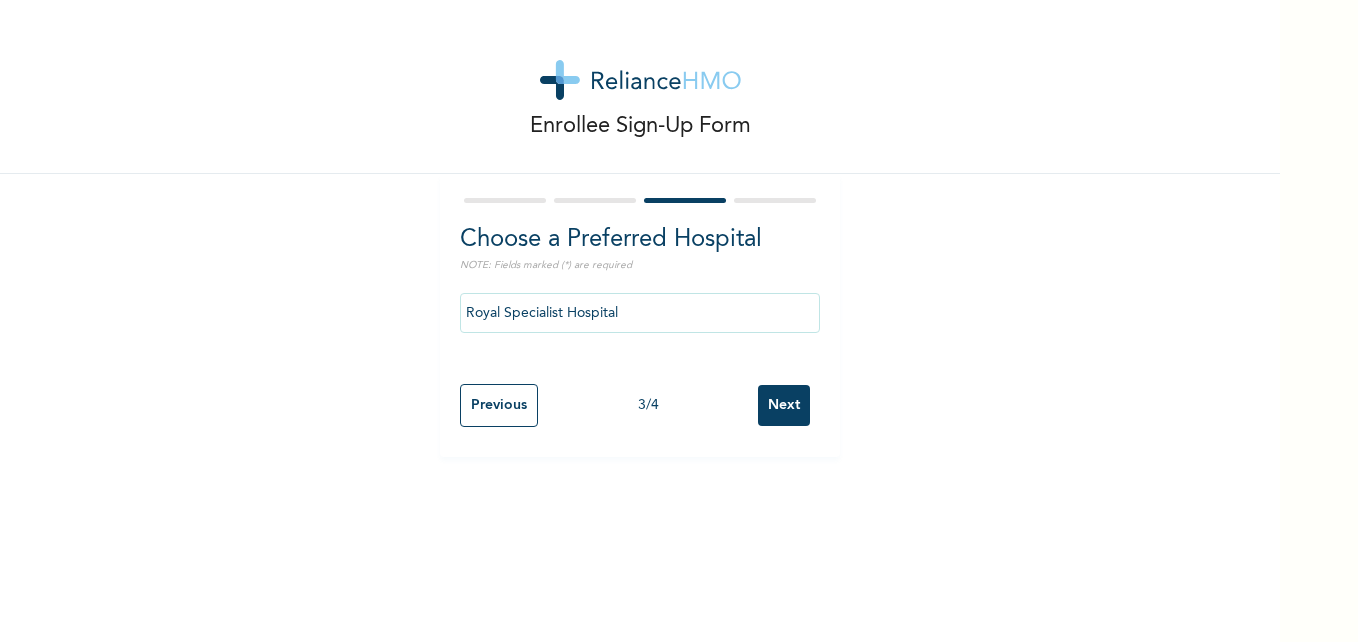 click on "Next" at bounding box center (784, 405) 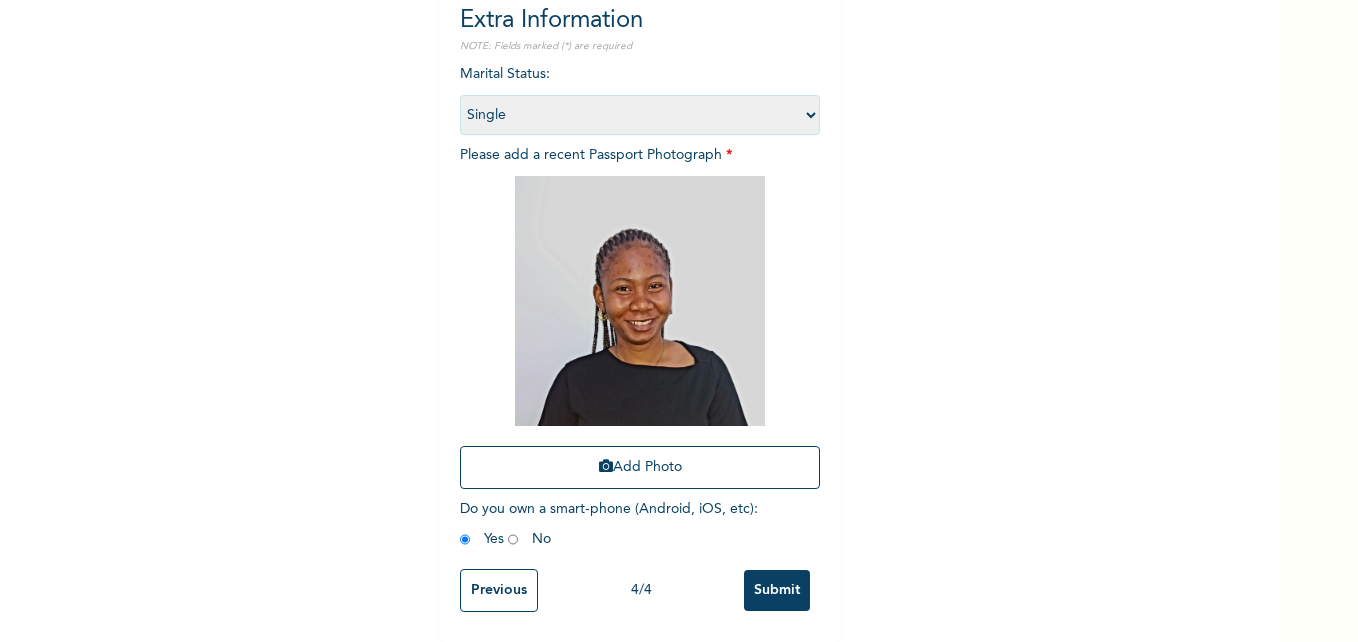 scroll, scrollTop: 234, scrollLeft: 0, axis: vertical 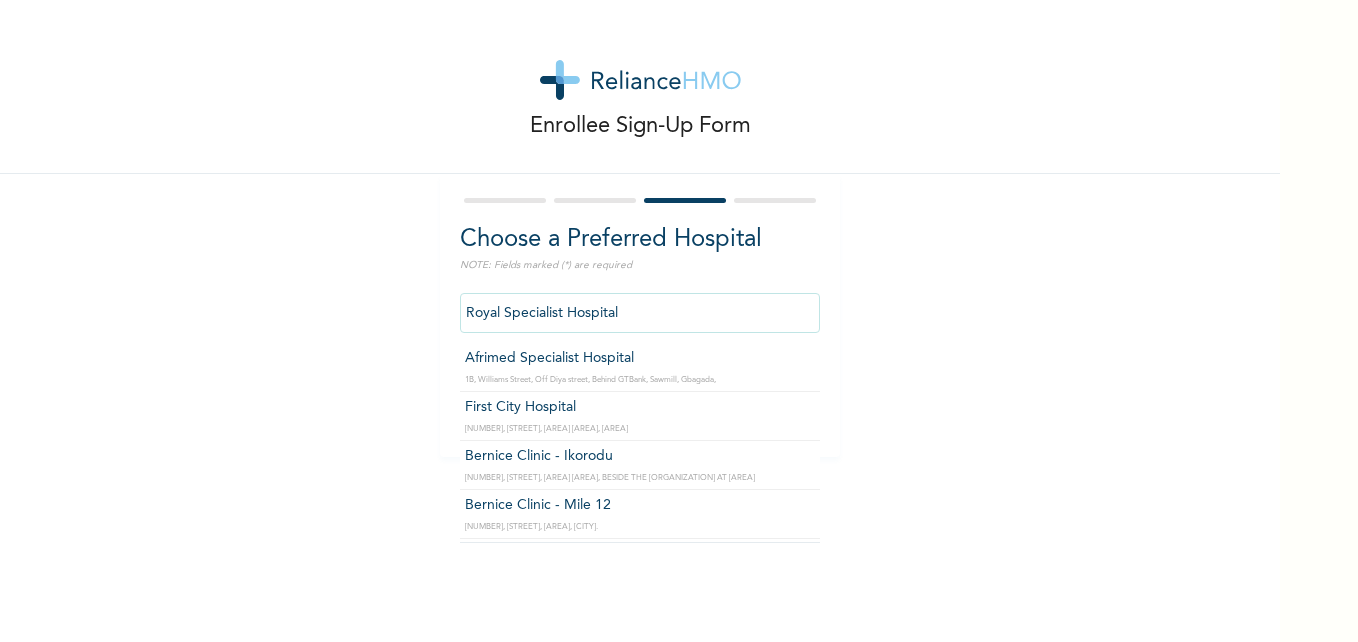 drag, startPoint x: 620, startPoint y: 315, endPoint x: 429, endPoint y: 339, distance: 192.50195 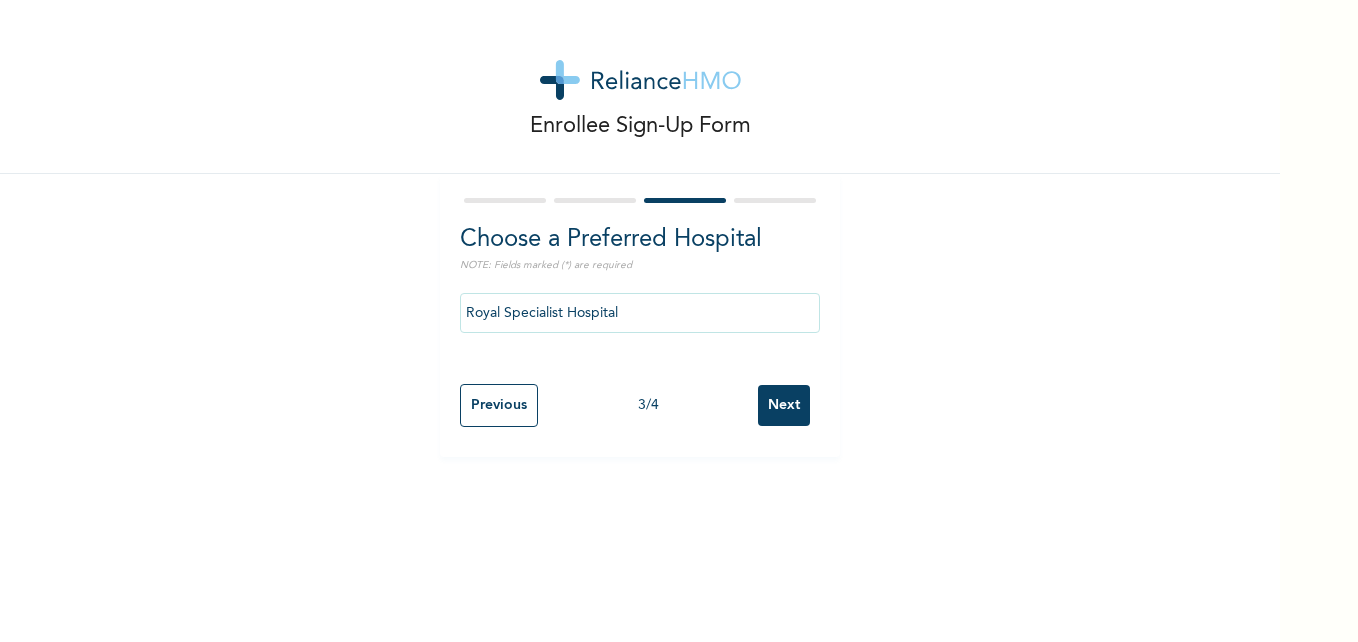 click on "Enrollee Sign-Up Form Choose a Preferred Hospital NOTE: Fields marked (*) are required [BRAND] [HOSPITAL] Previous 3  / 4 Next" at bounding box center (640, 228) 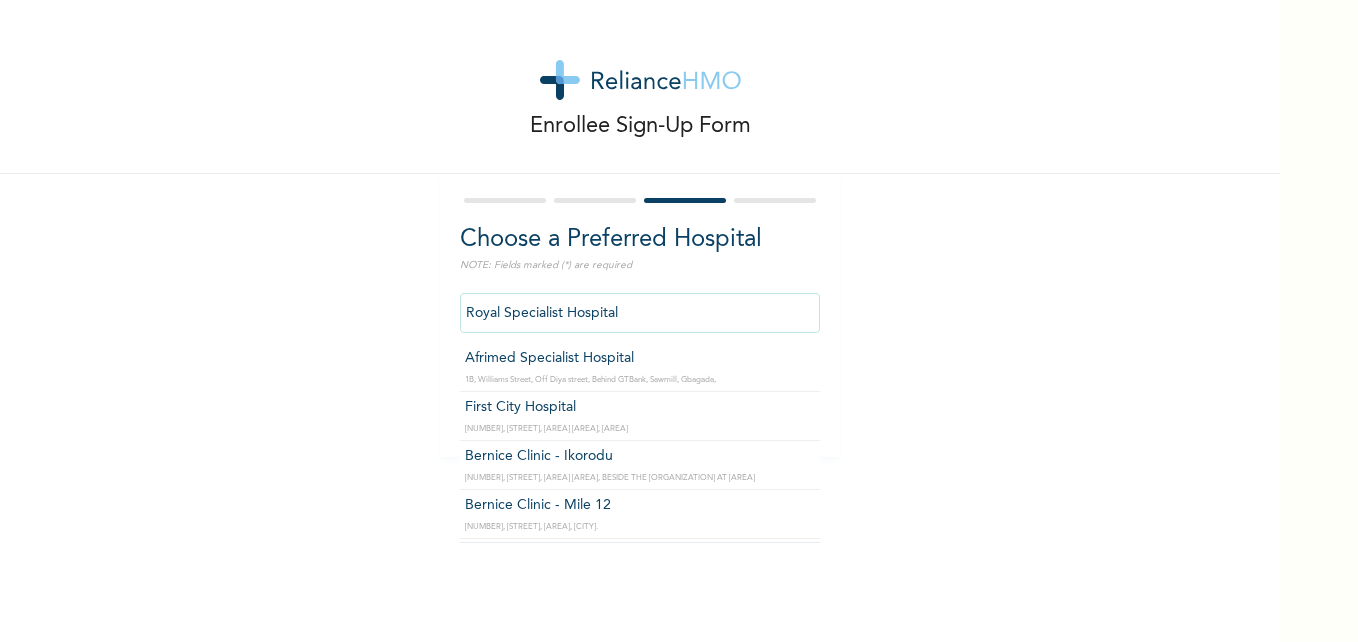 click on "Royal Specialist Hospital" at bounding box center (640, 313) 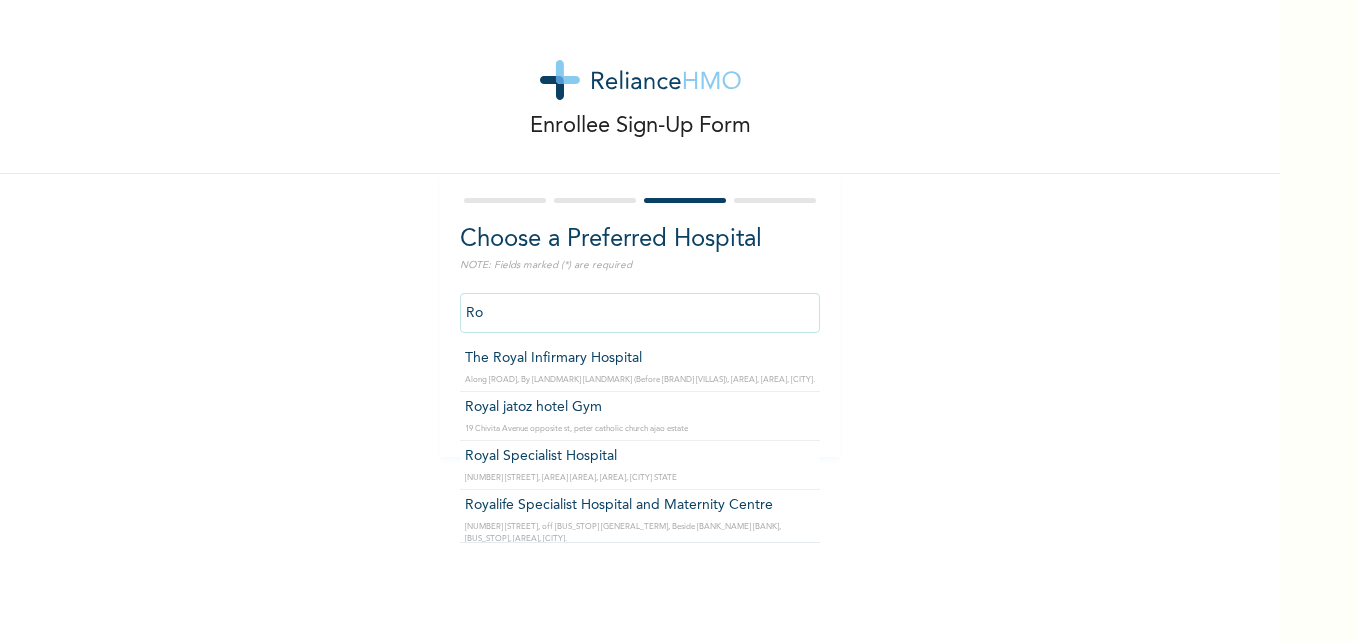 type on "R" 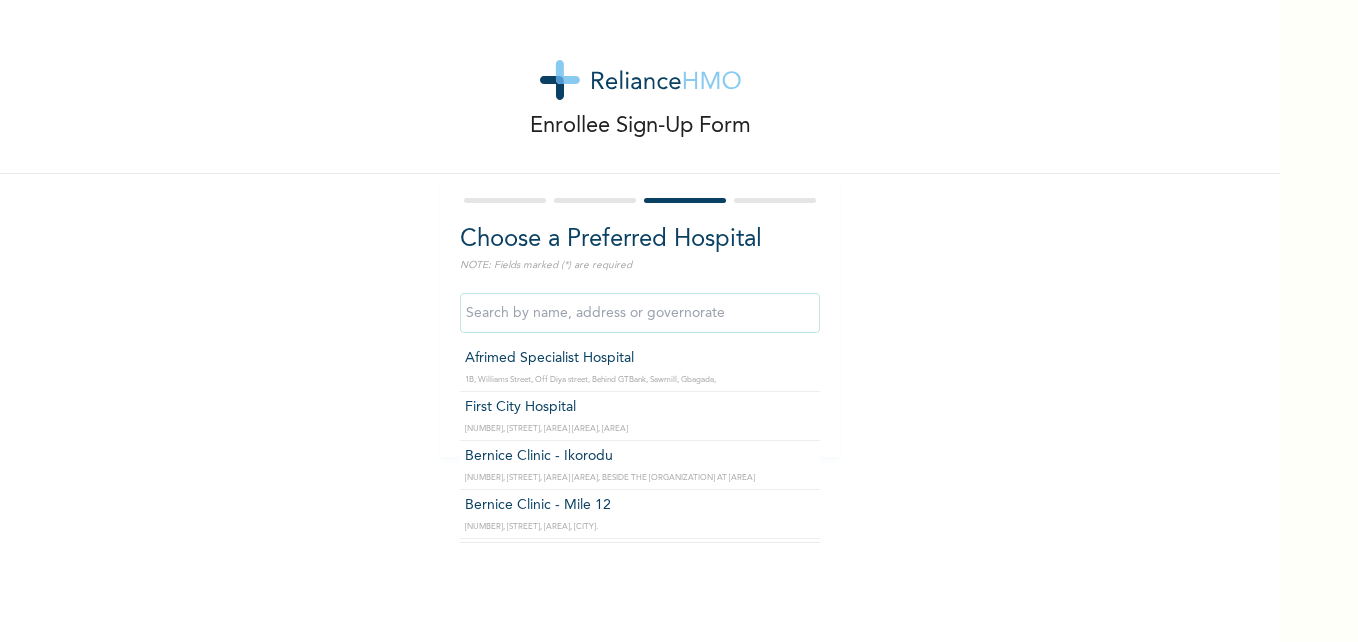 type 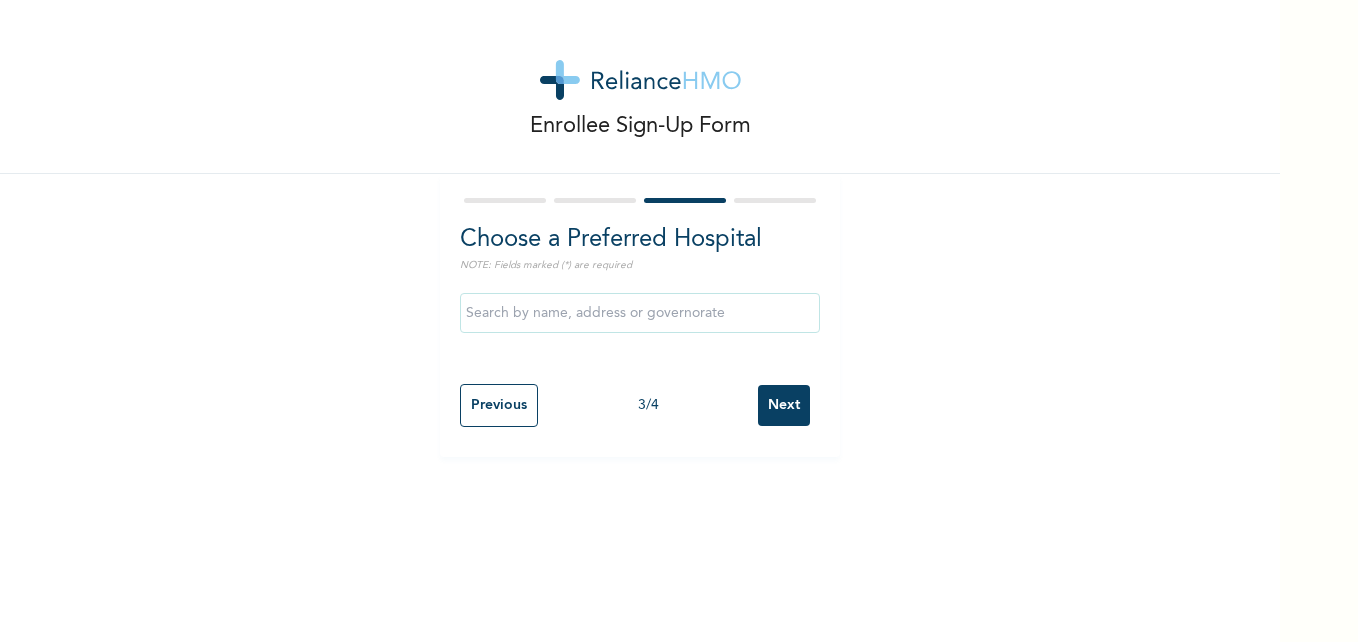 click on "Next" at bounding box center (784, 405) 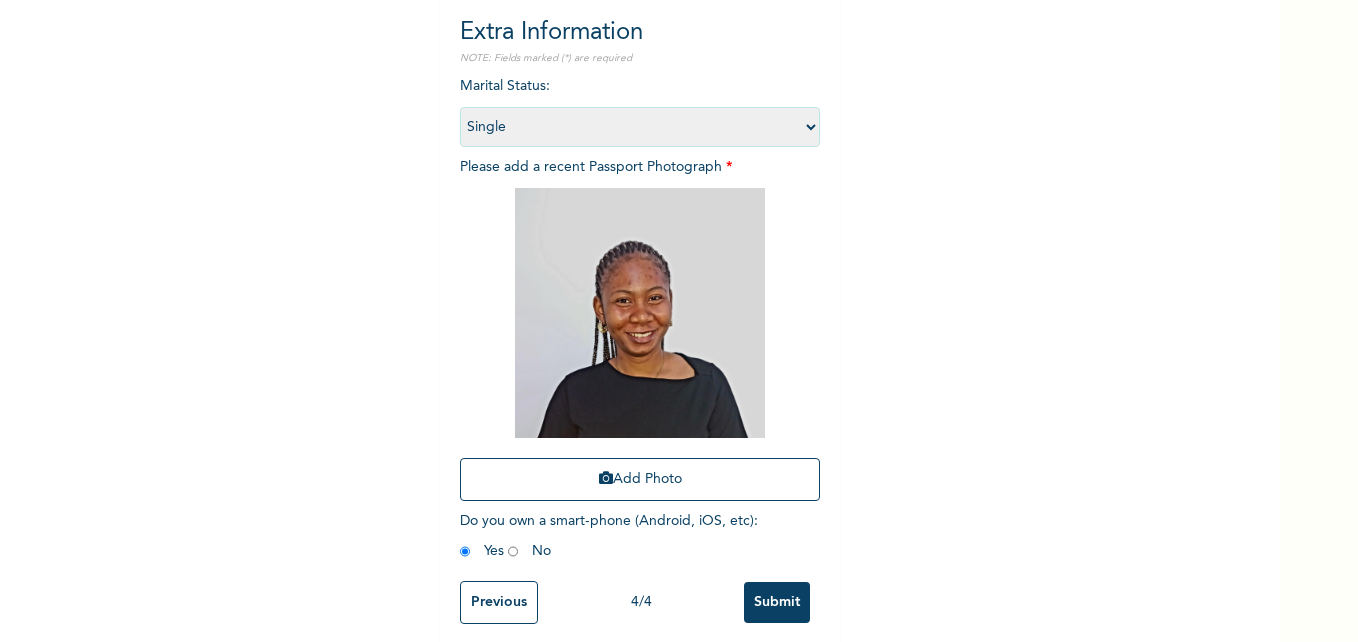 scroll, scrollTop: 234, scrollLeft: 0, axis: vertical 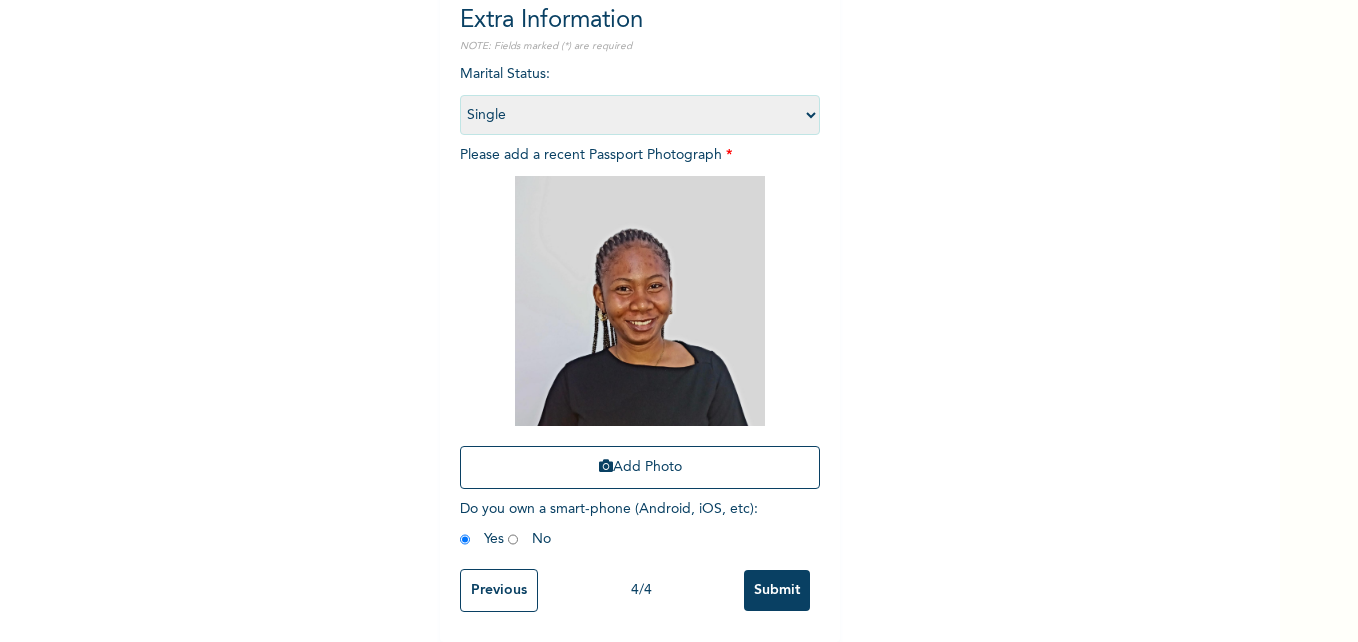 click on "Submit" at bounding box center (777, 590) 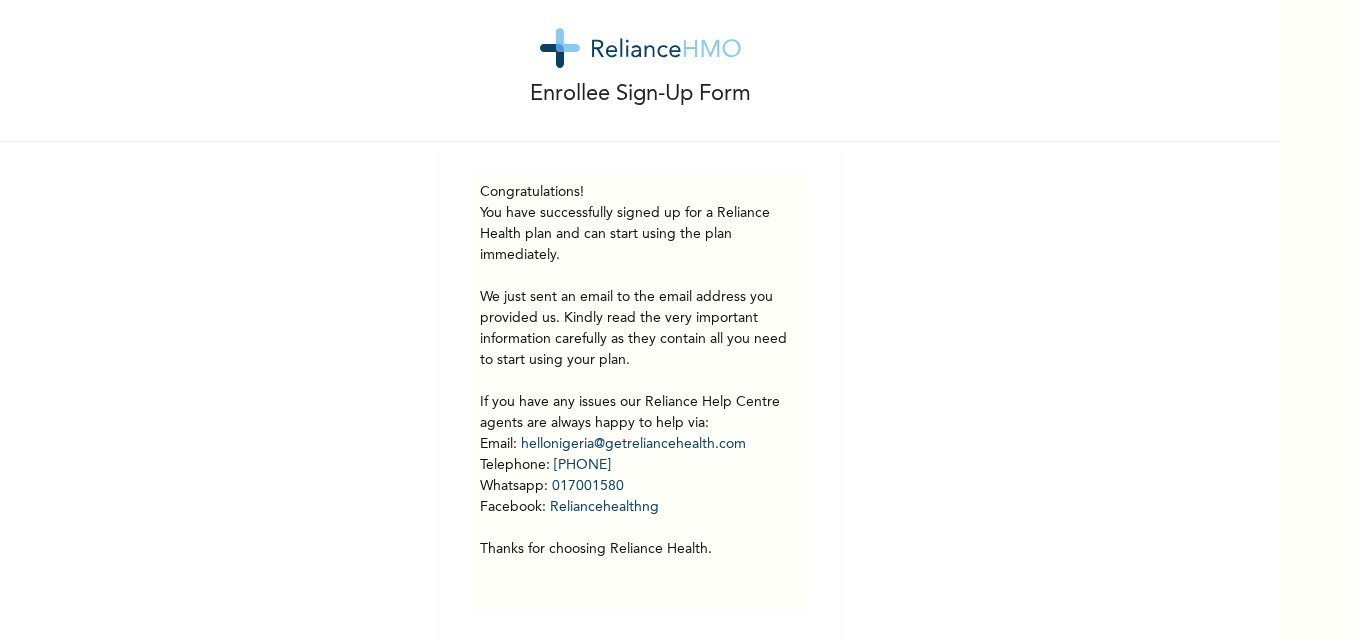 scroll, scrollTop: 47, scrollLeft: 0, axis: vertical 